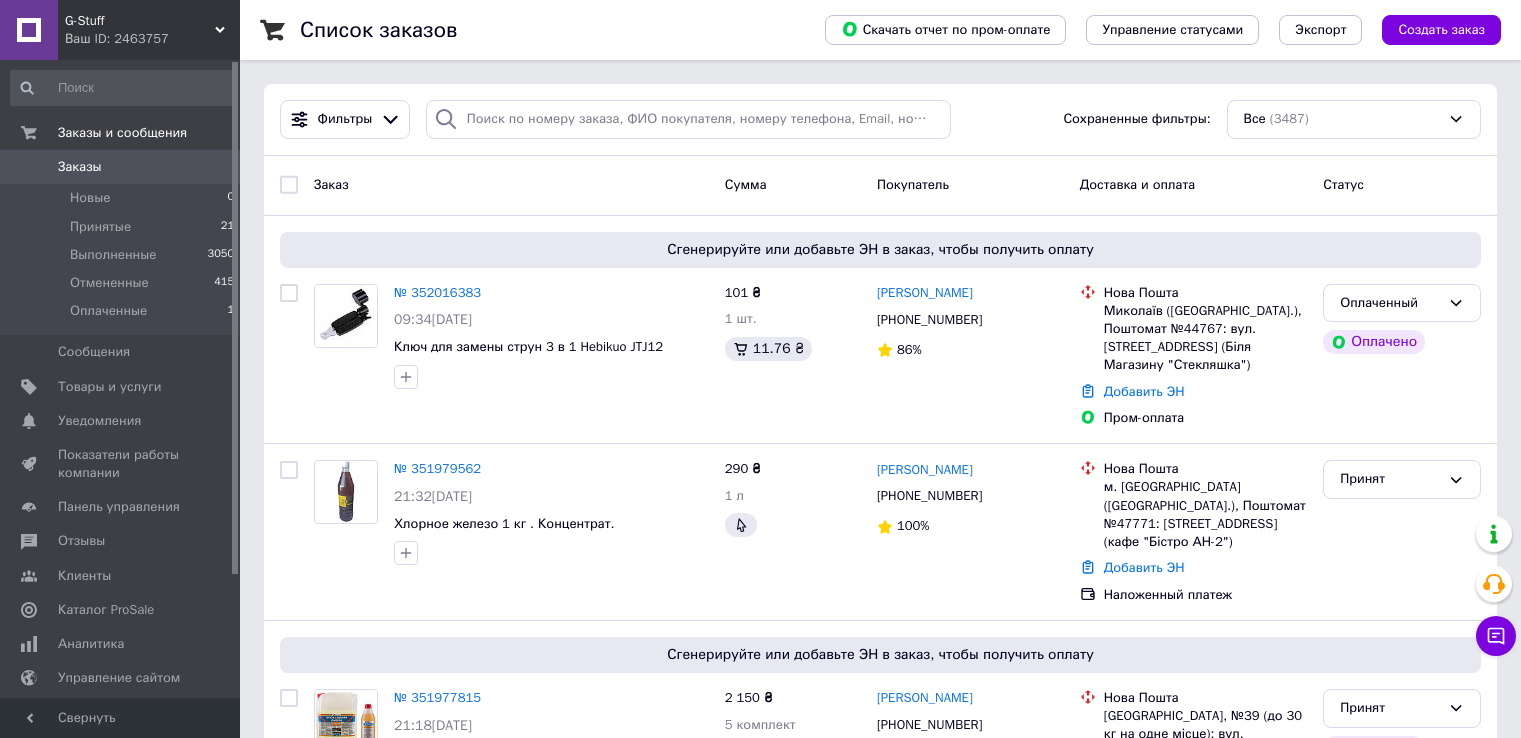 scroll, scrollTop: 0, scrollLeft: 0, axis: both 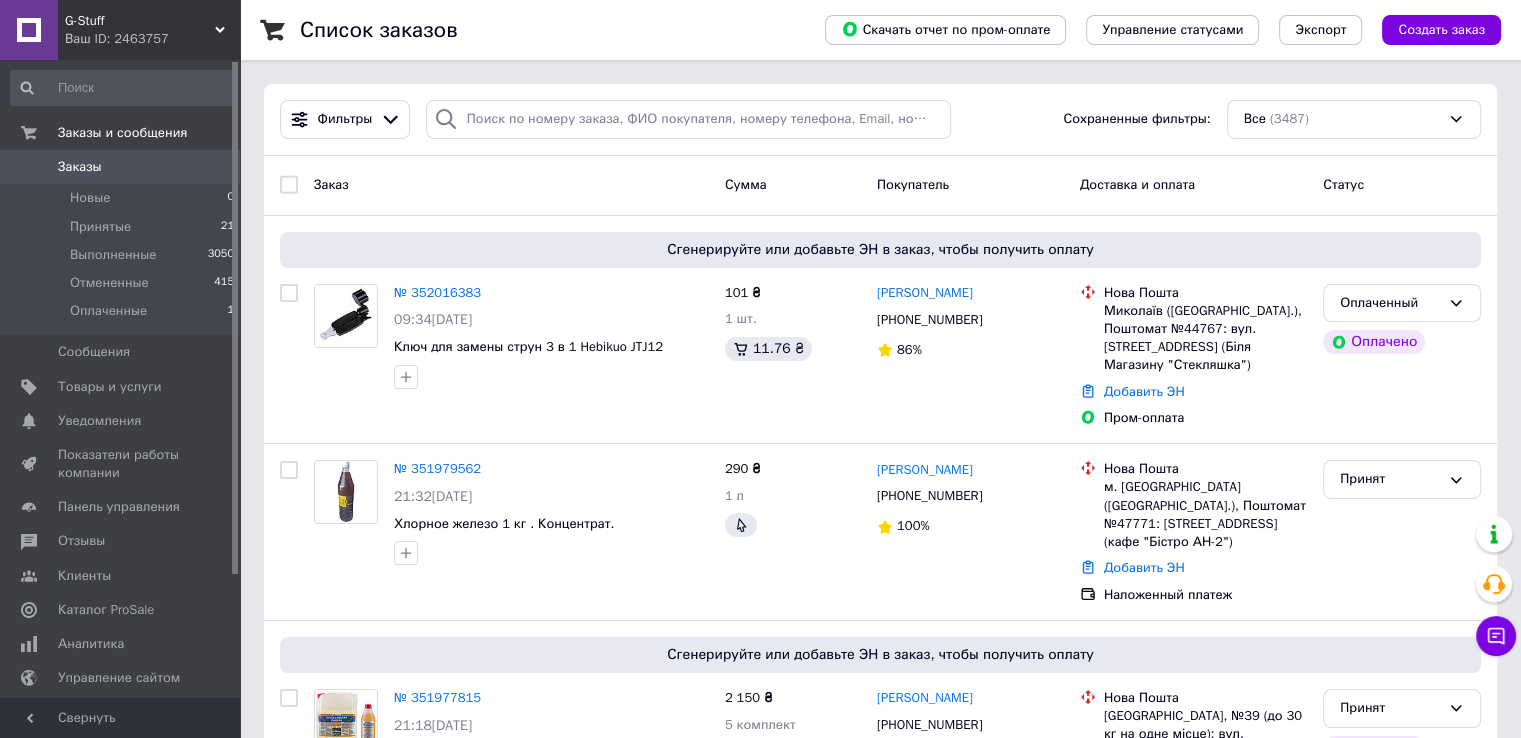click on "Заказы" at bounding box center (121, 167) 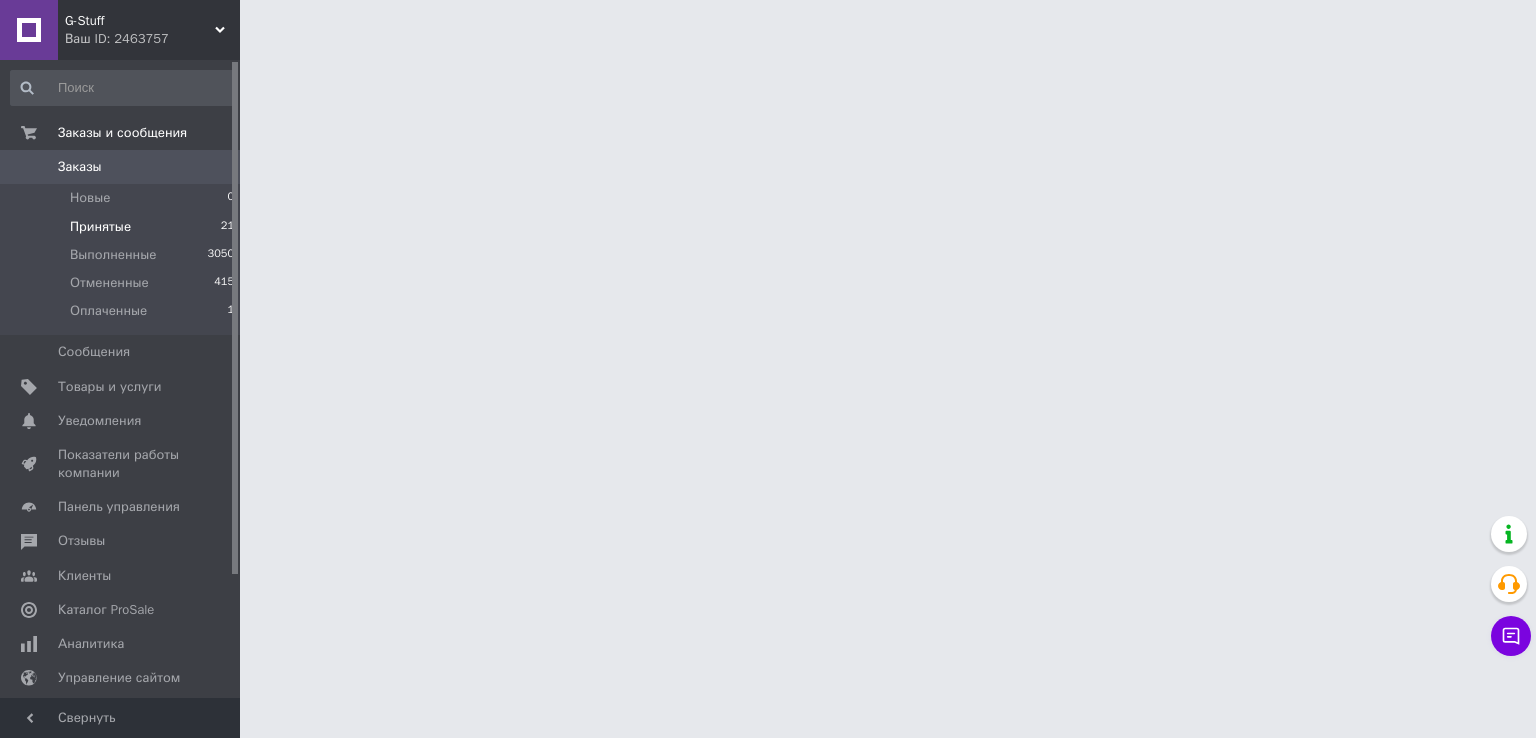 click on "Принятые" at bounding box center (100, 227) 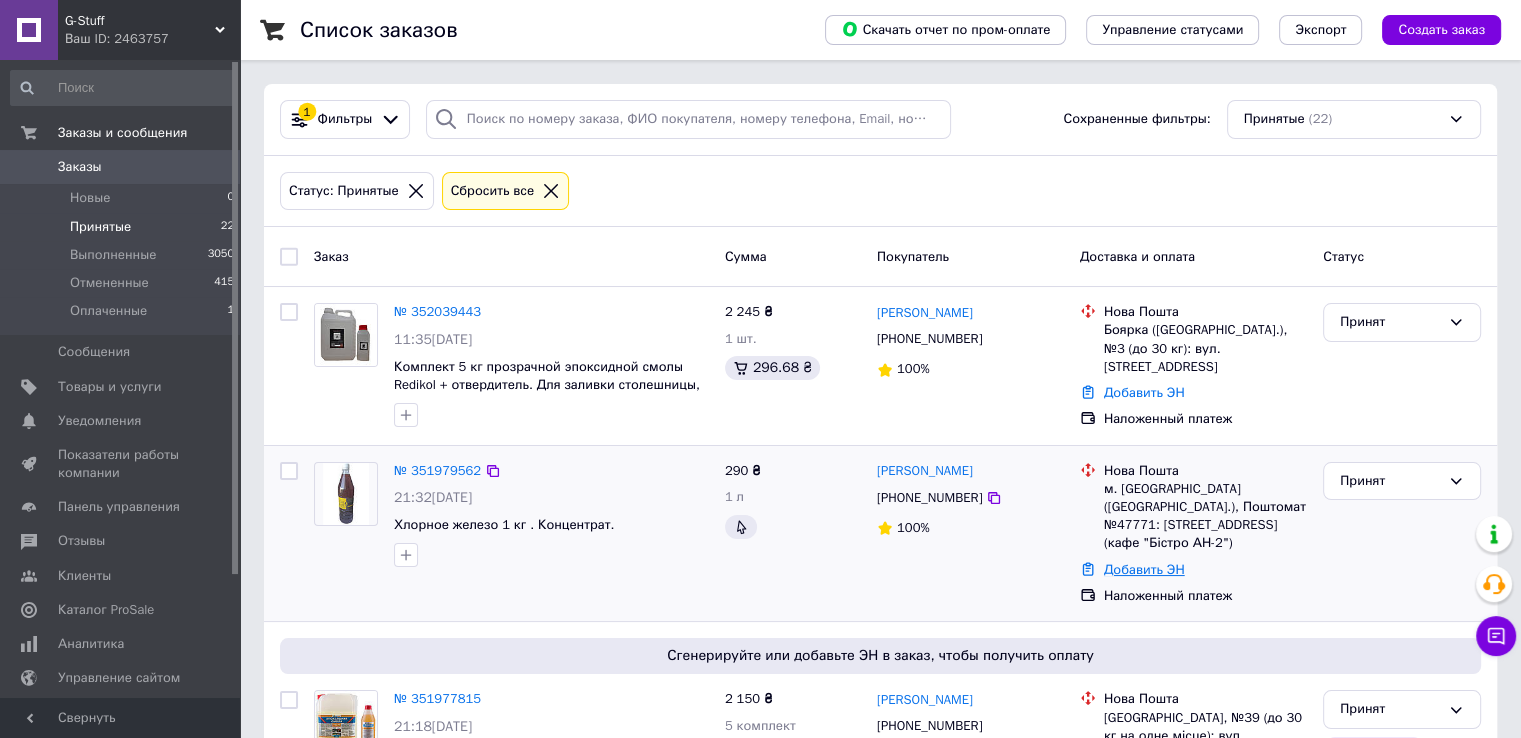 click on "Добавить ЭН" at bounding box center [1144, 569] 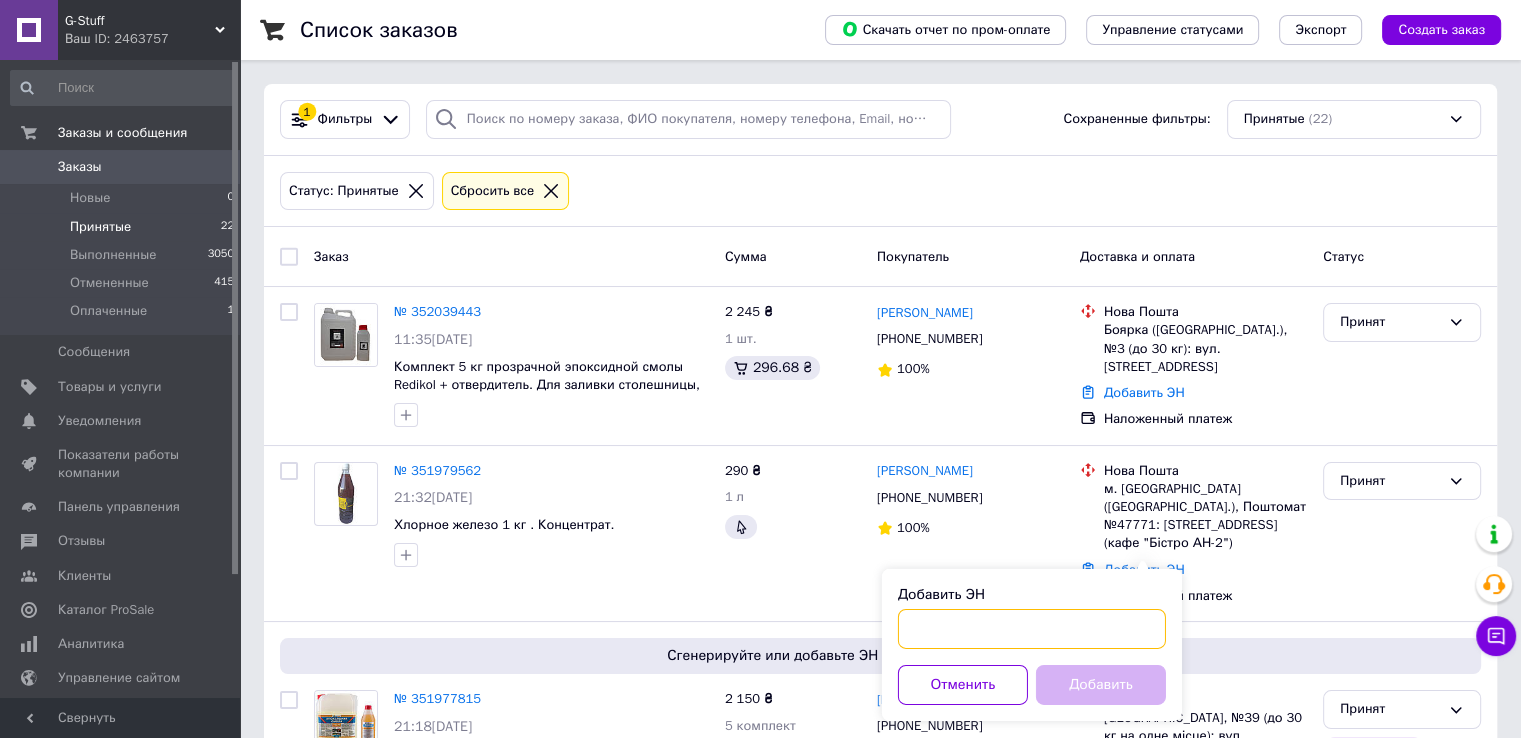 drag, startPoint x: 1019, startPoint y: 623, endPoint x: 999, endPoint y: 636, distance: 23.853722 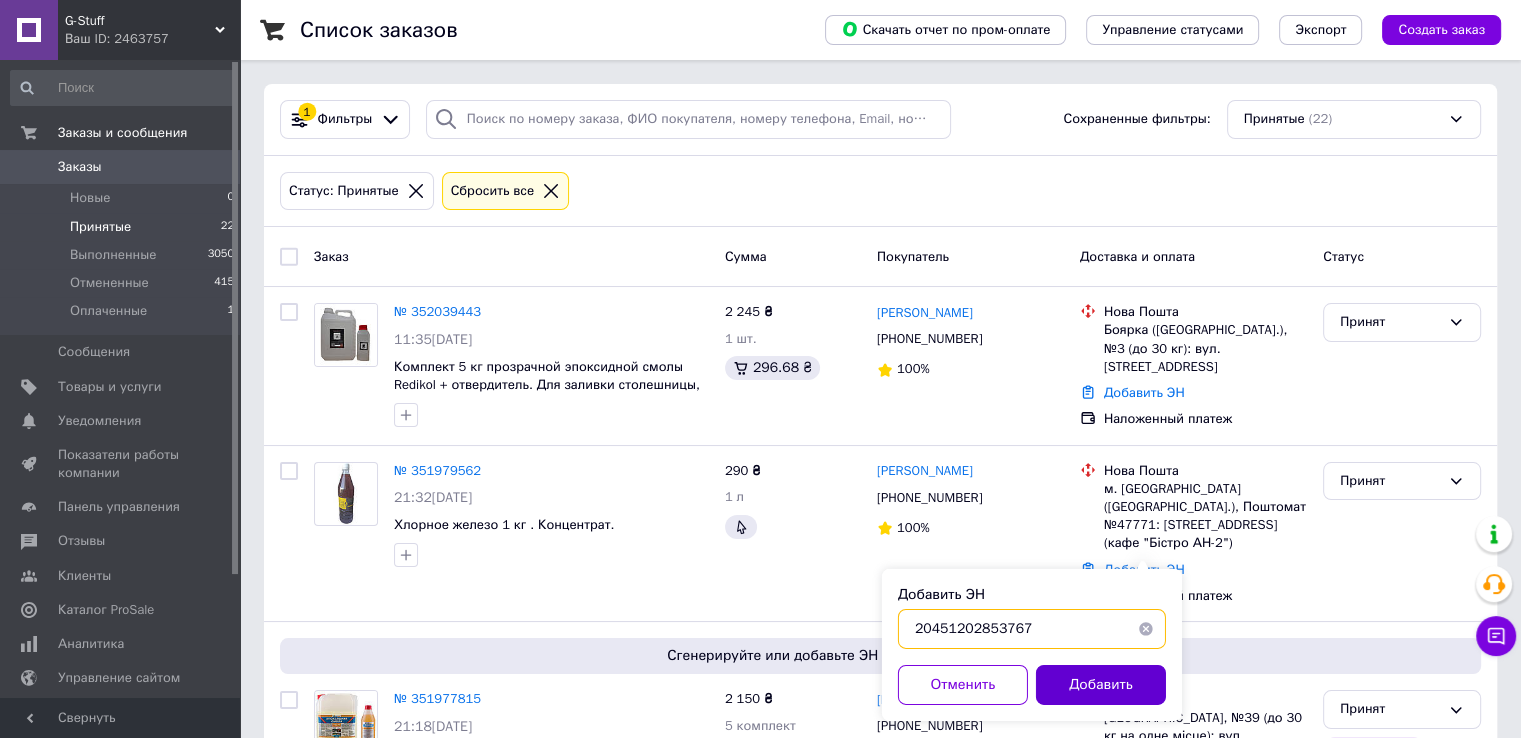 type on "20451202853767" 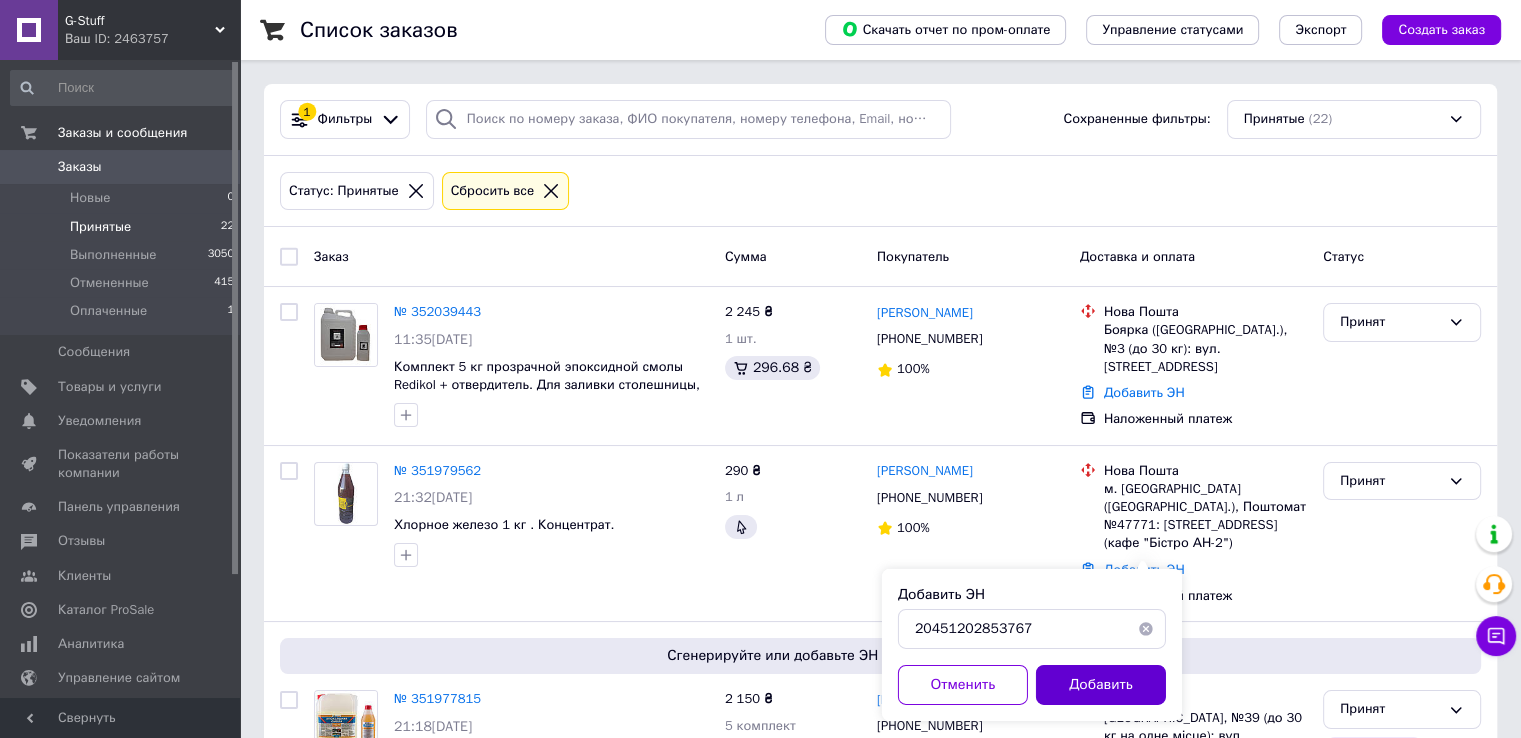 click on "Добавить" at bounding box center [1101, 685] 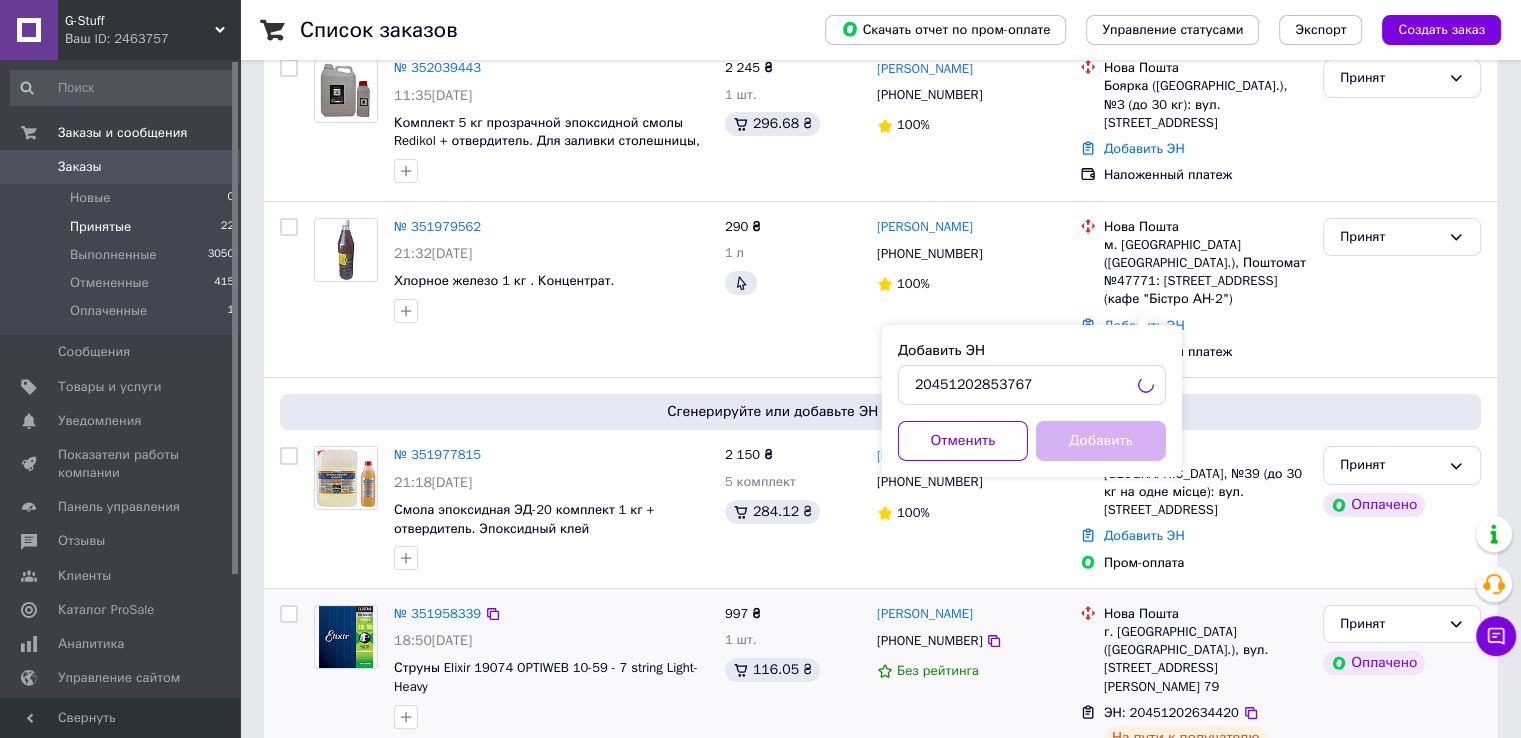 scroll, scrollTop: 300, scrollLeft: 0, axis: vertical 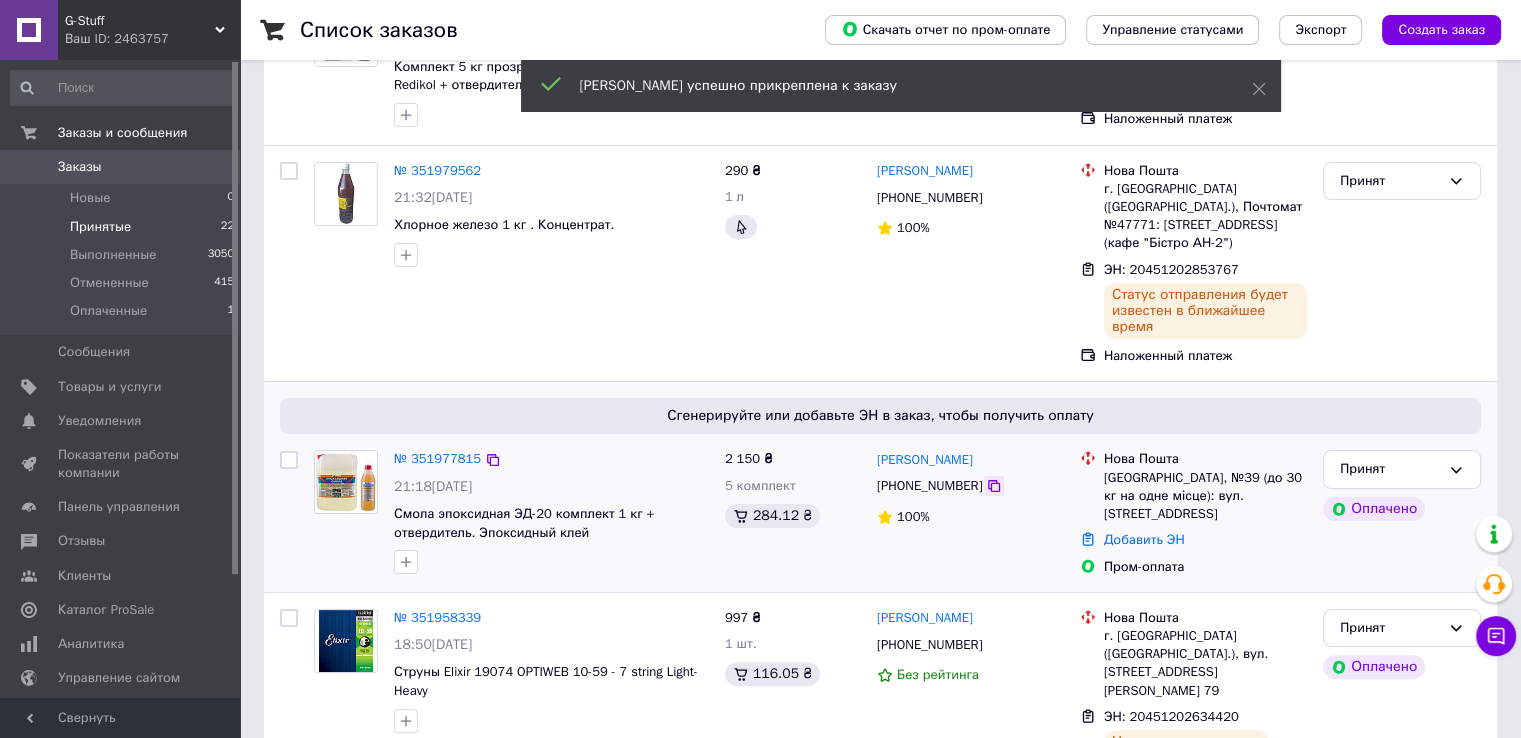 click 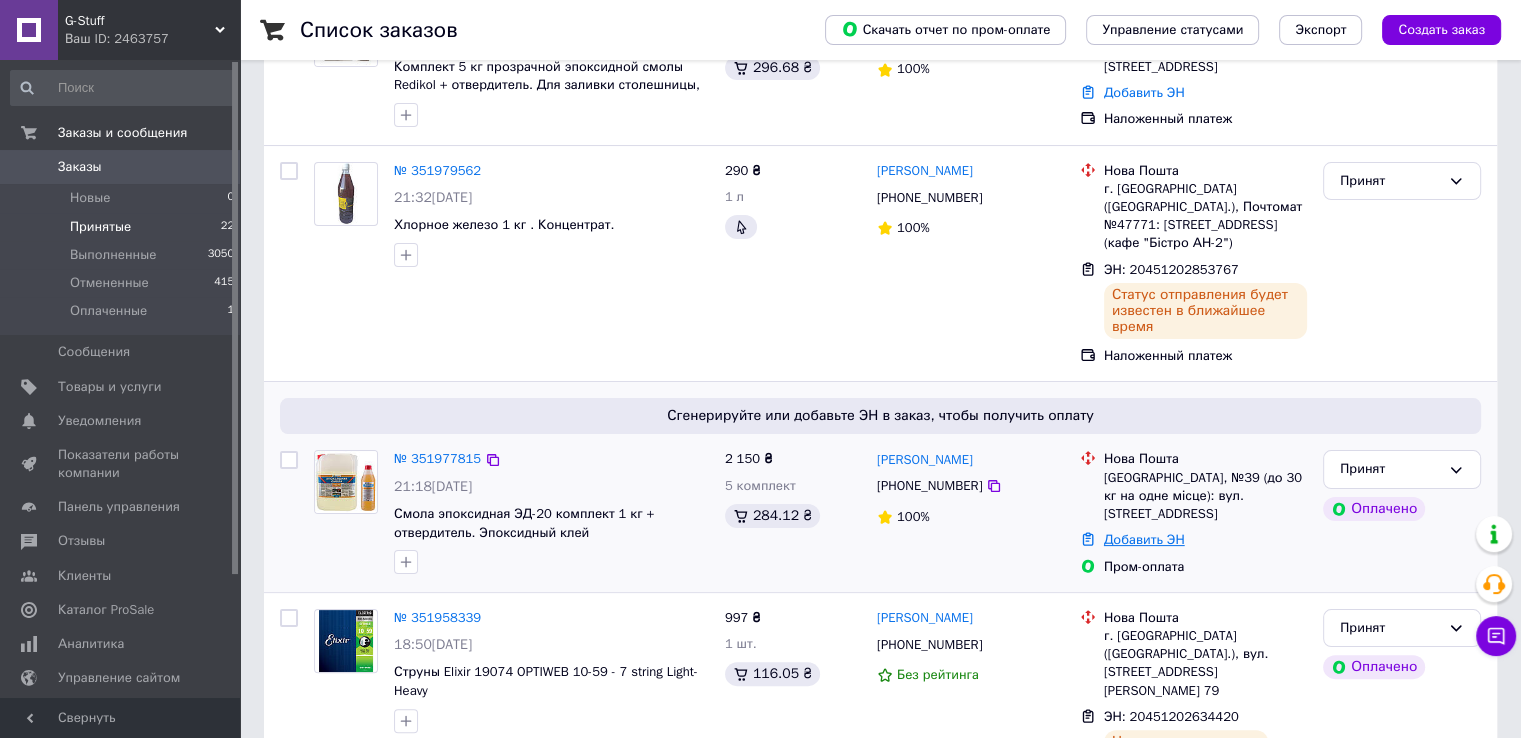 click on "Добавить ЭН" at bounding box center [1144, 539] 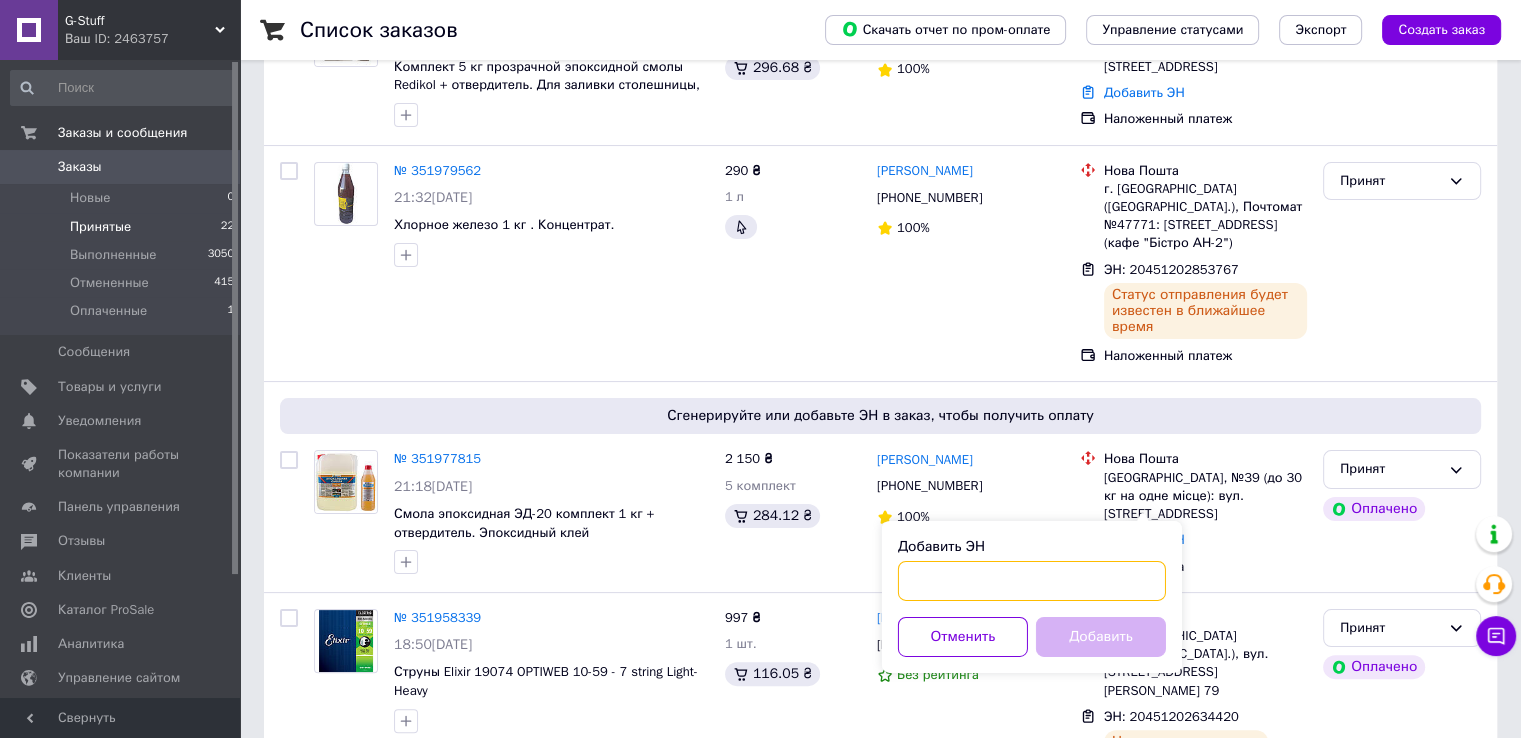click on "Добавить ЭН" at bounding box center (1032, 581) 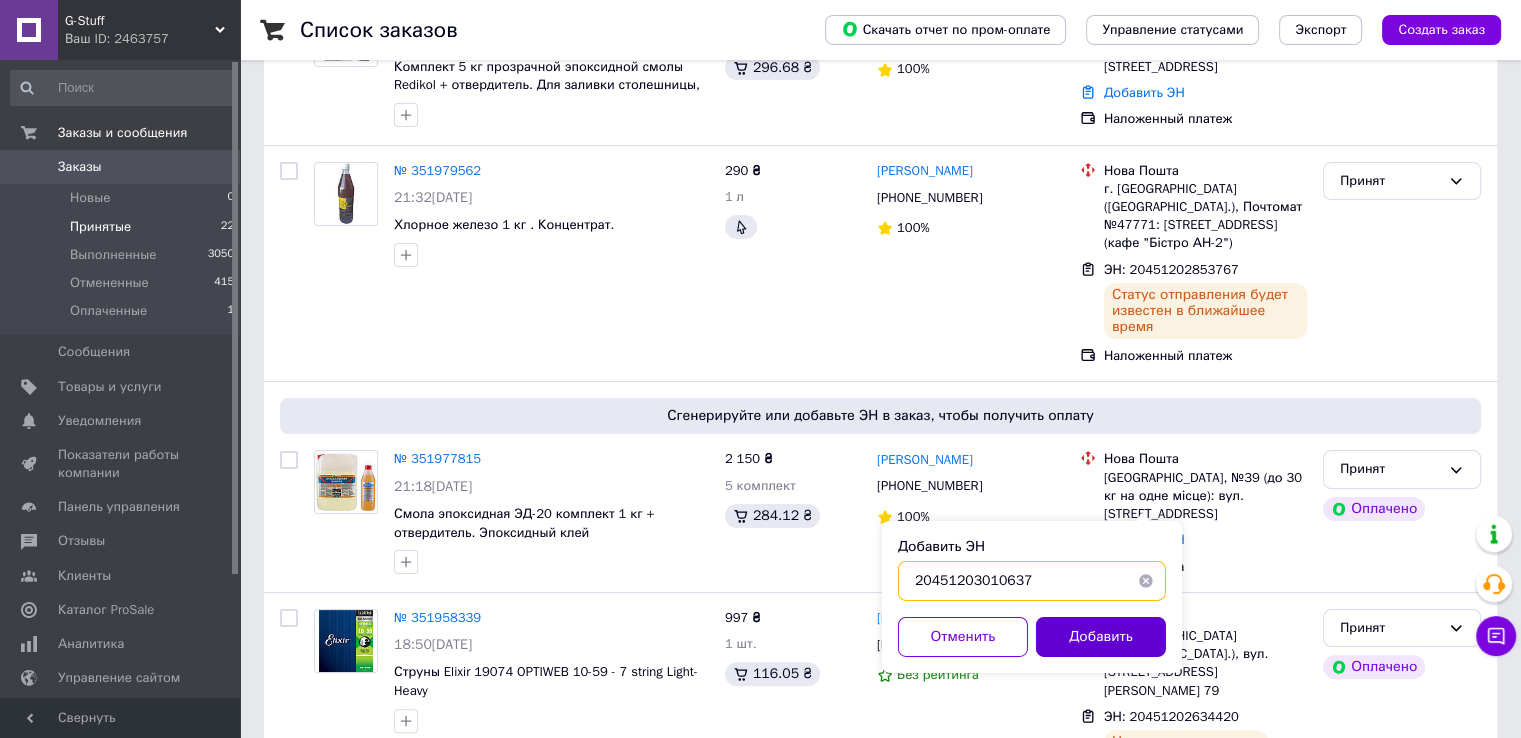 type on "20451203010637" 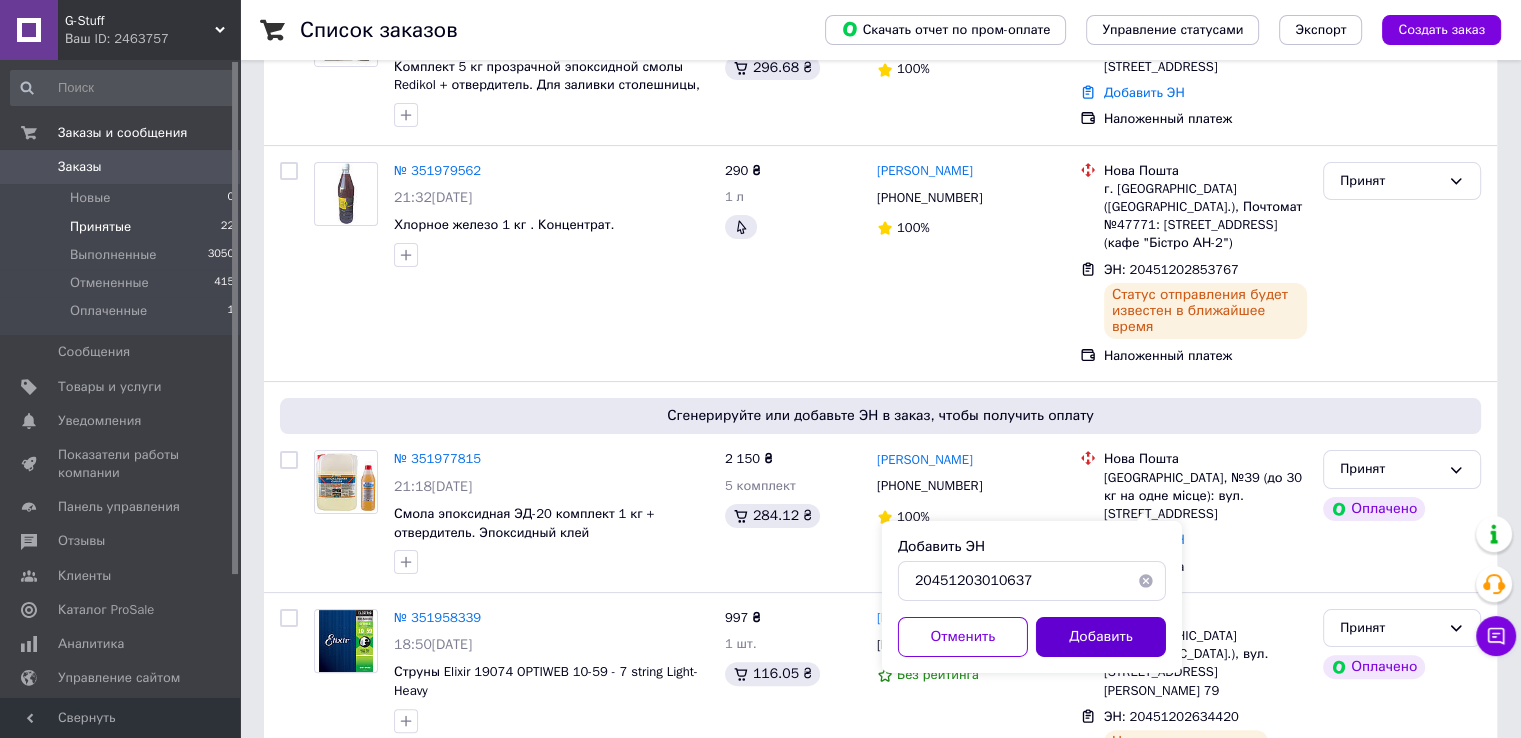 click on "Добавить" at bounding box center (1101, 637) 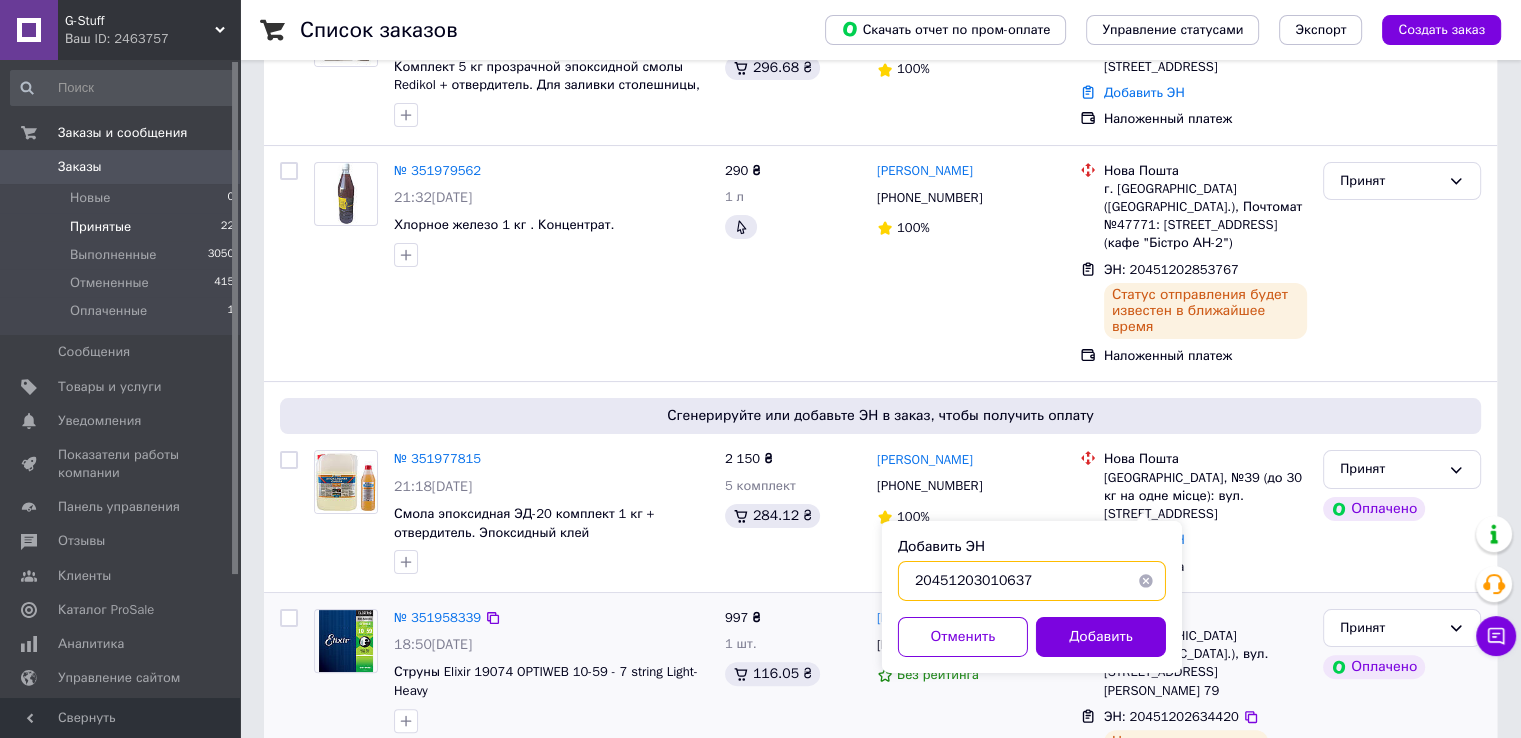 drag, startPoint x: 1012, startPoint y: 589, endPoint x: 845, endPoint y: 579, distance: 167.29913 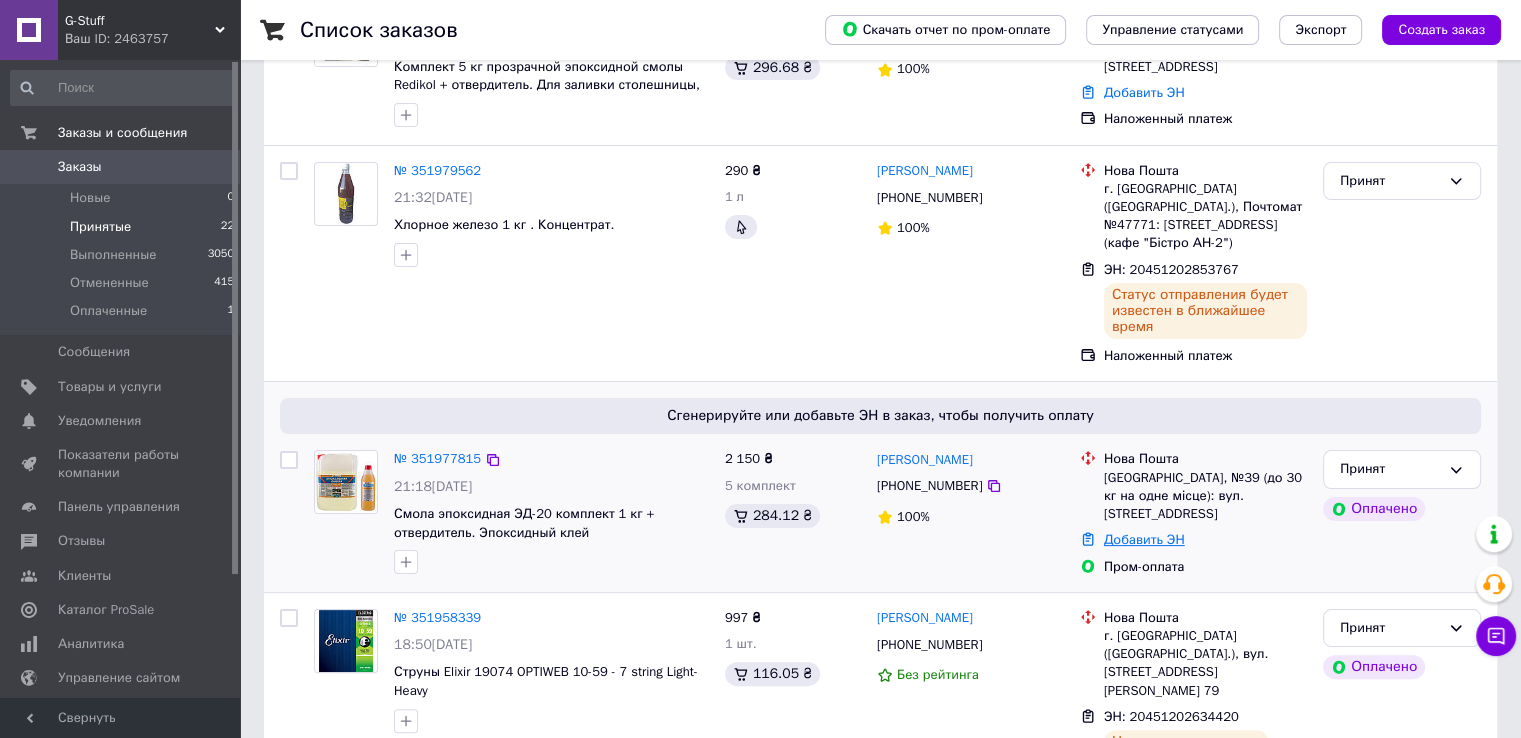 click on "Добавить ЭН" at bounding box center (1144, 539) 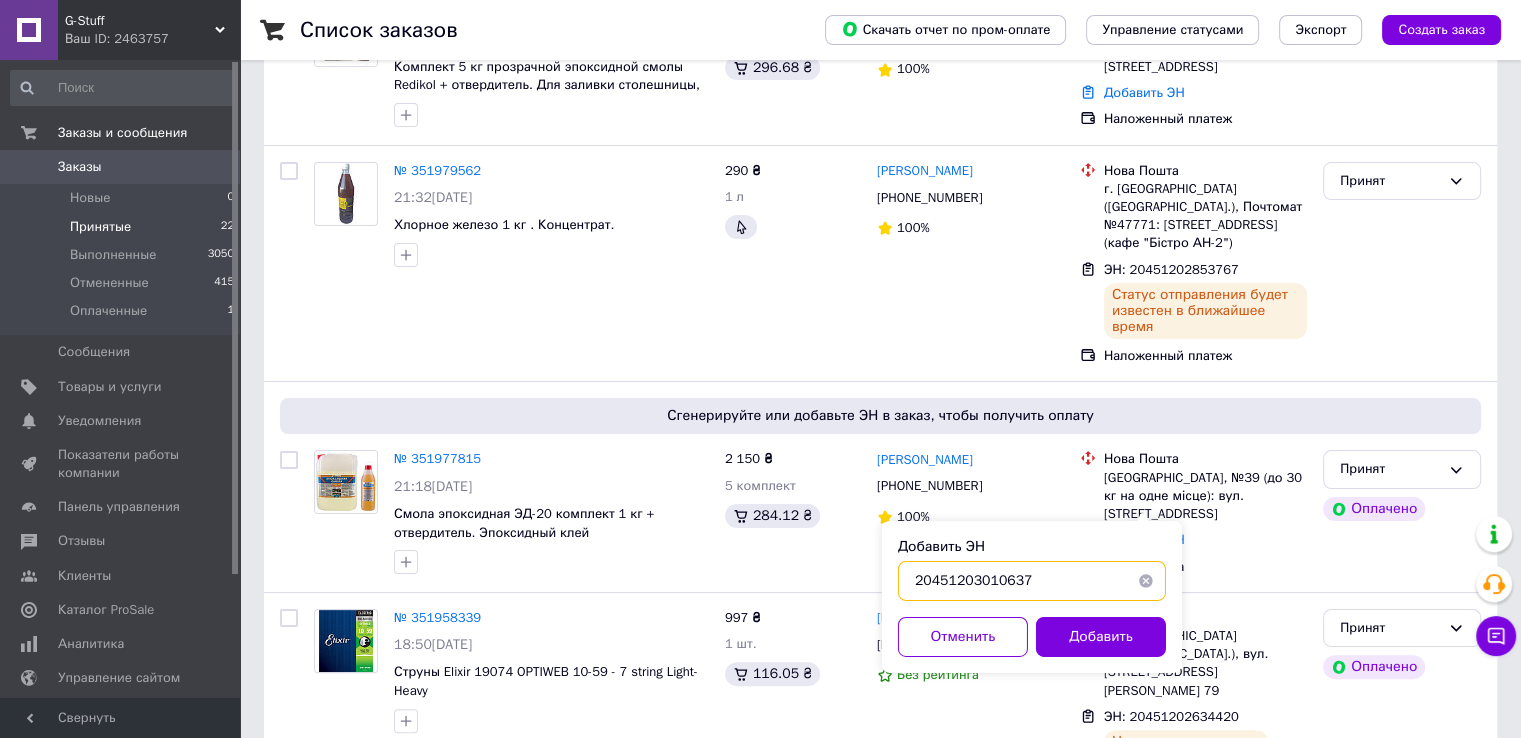 drag, startPoint x: 1038, startPoint y: 573, endPoint x: 913, endPoint y: 589, distance: 126.01984 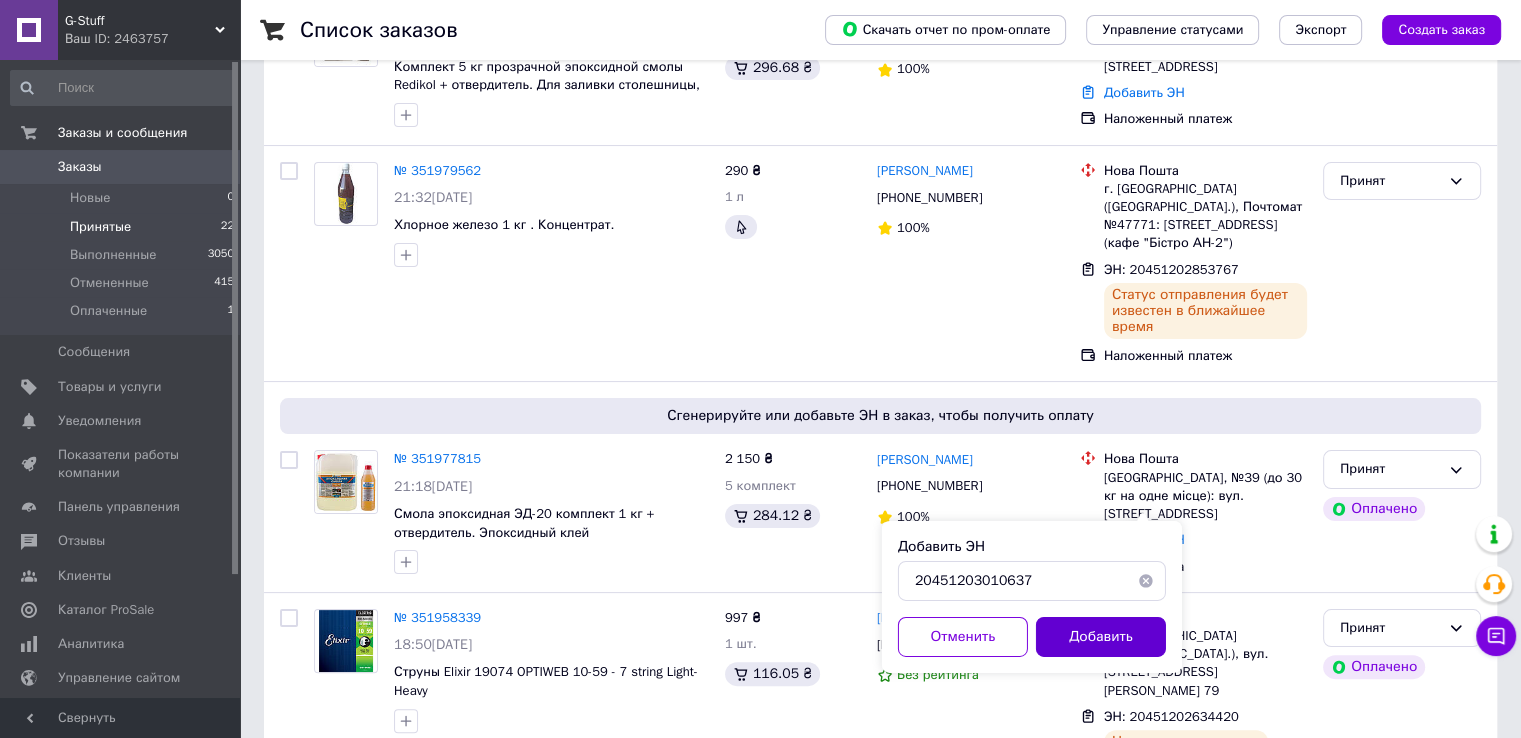 click on "Добавить" at bounding box center (1101, 637) 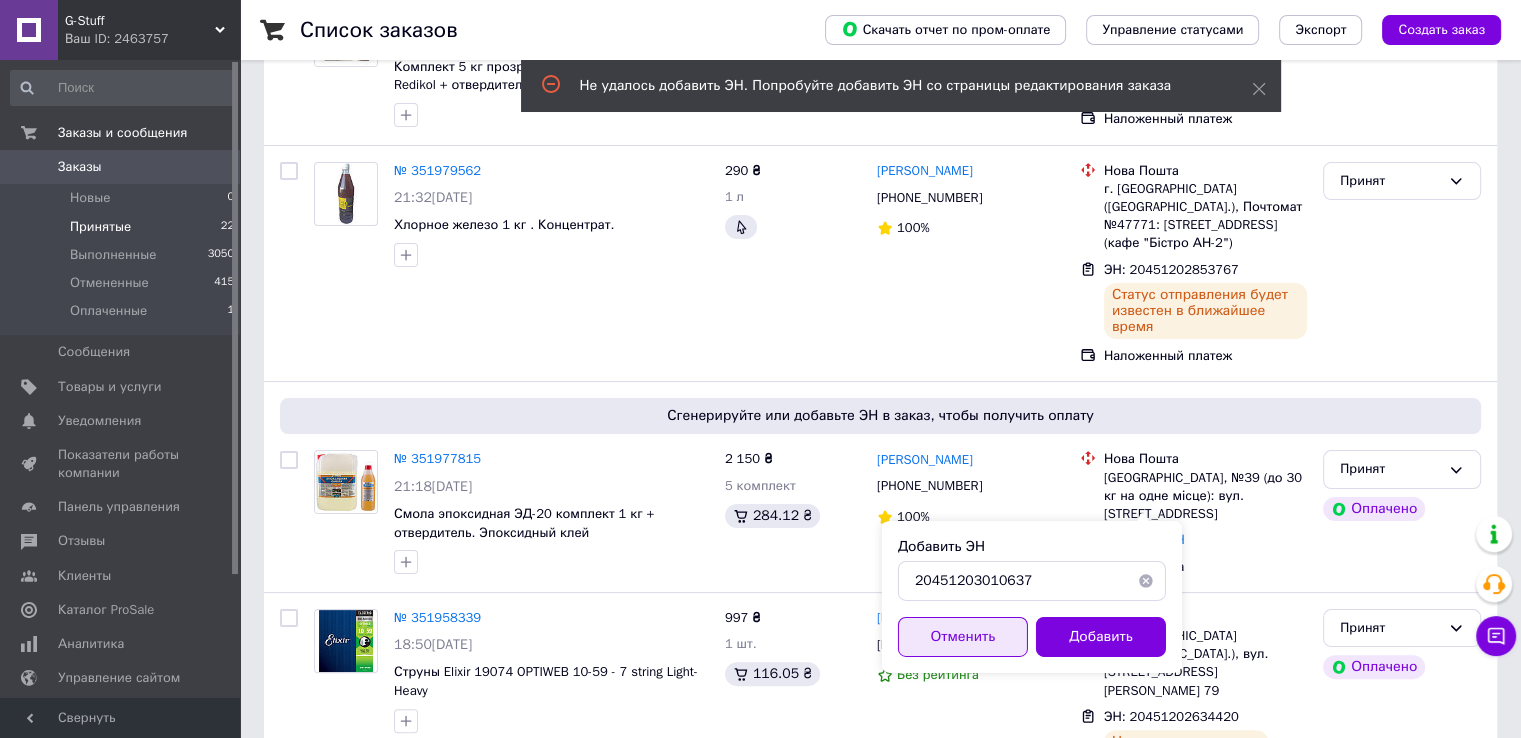 click on "Отменить" at bounding box center [963, 637] 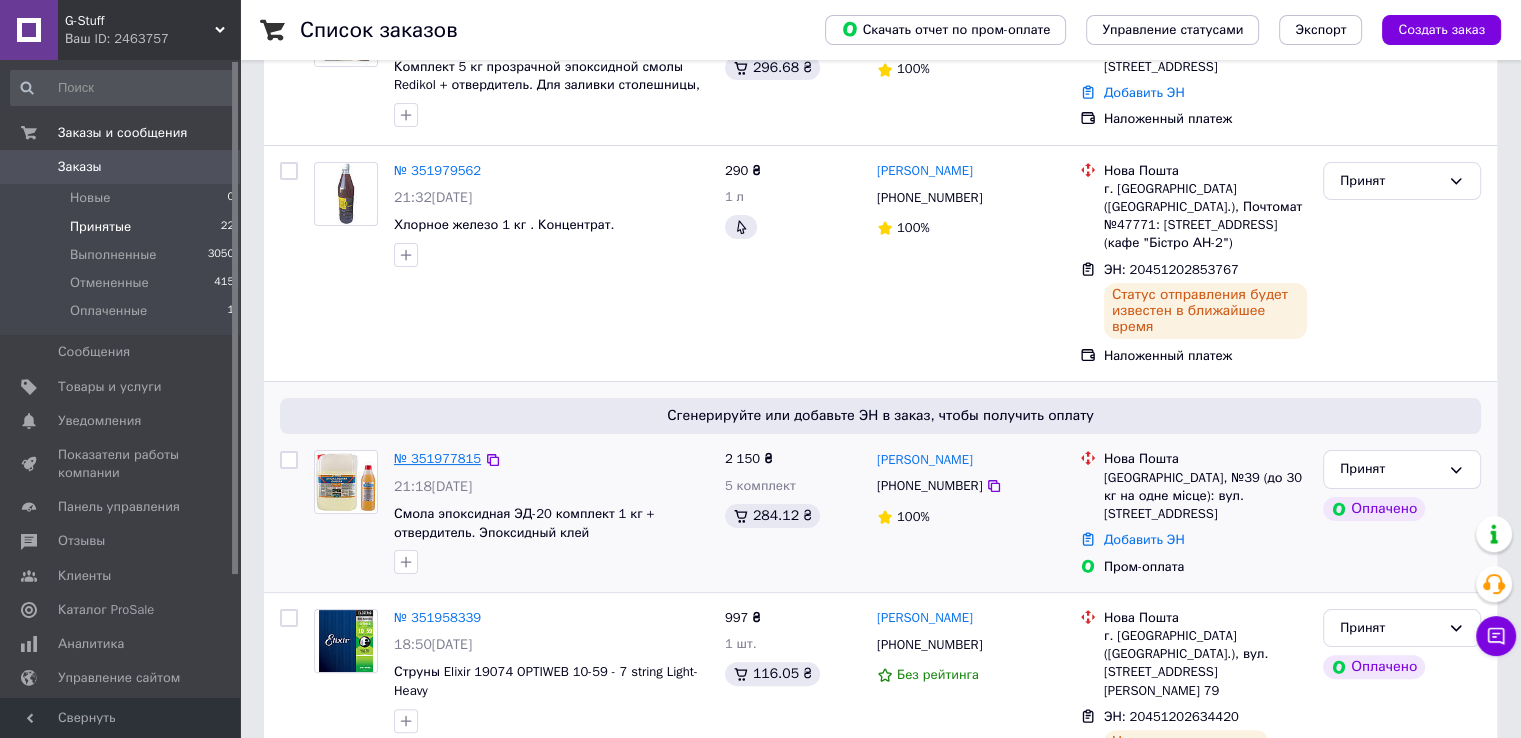 click on "№ 351977815" at bounding box center (437, 458) 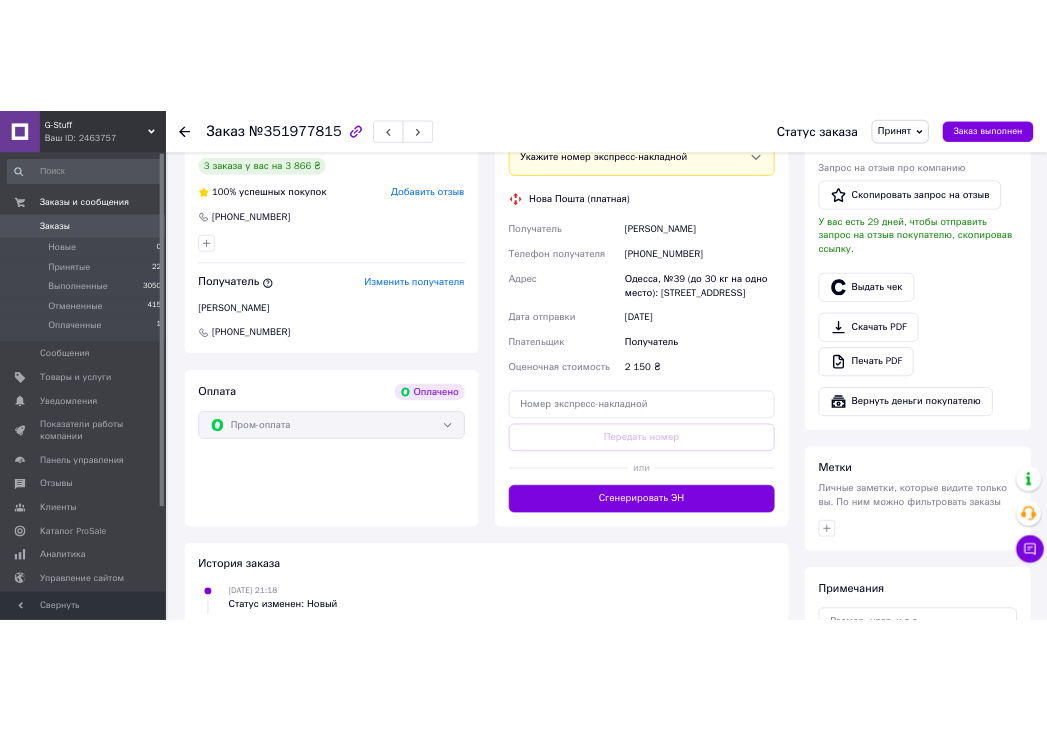 scroll, scrollTop: 1100, scrollLeft: 0, axis: vertical 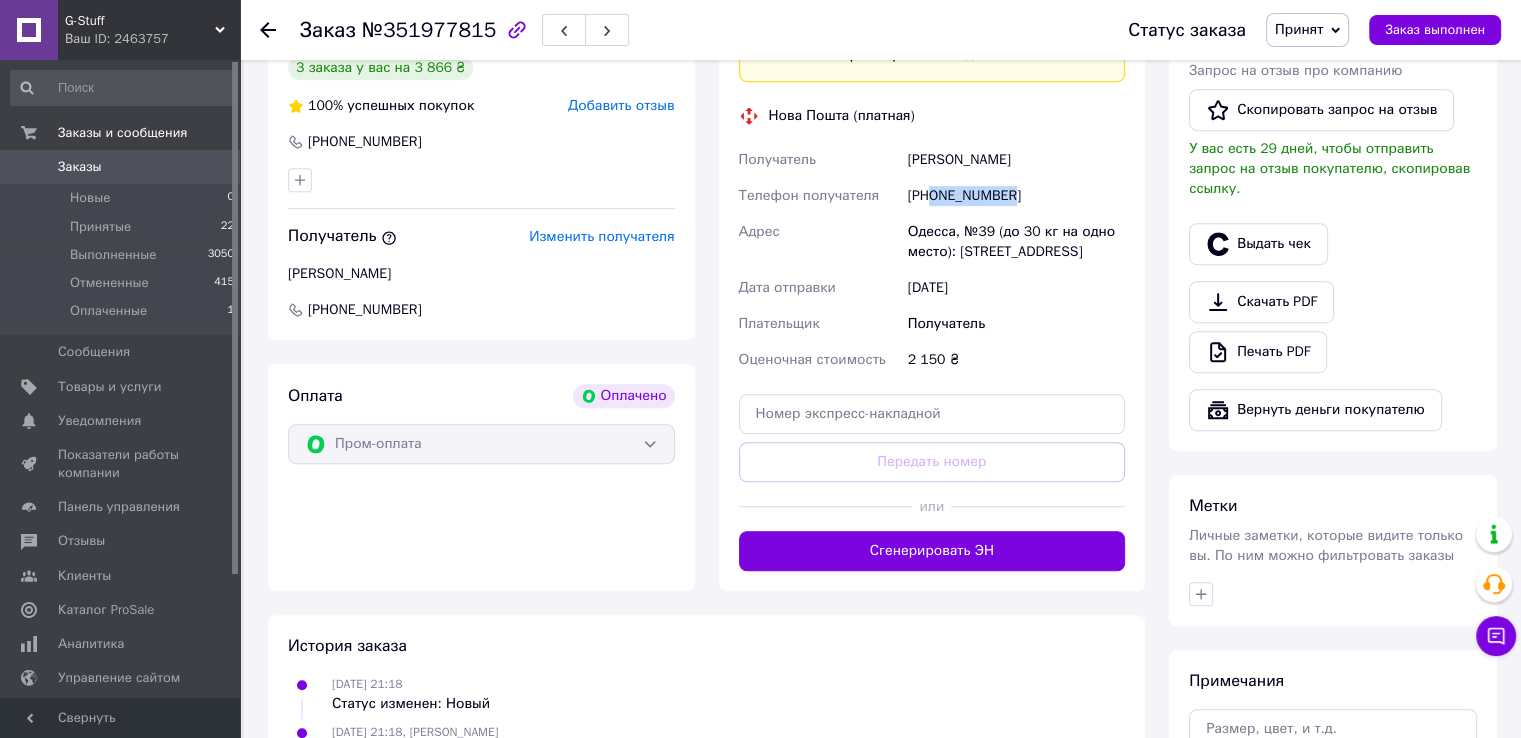 drag, startPoint x: 1005, startPoint y: 177, endPoint x: 932, endPoint y: 179, distance: 73.02739 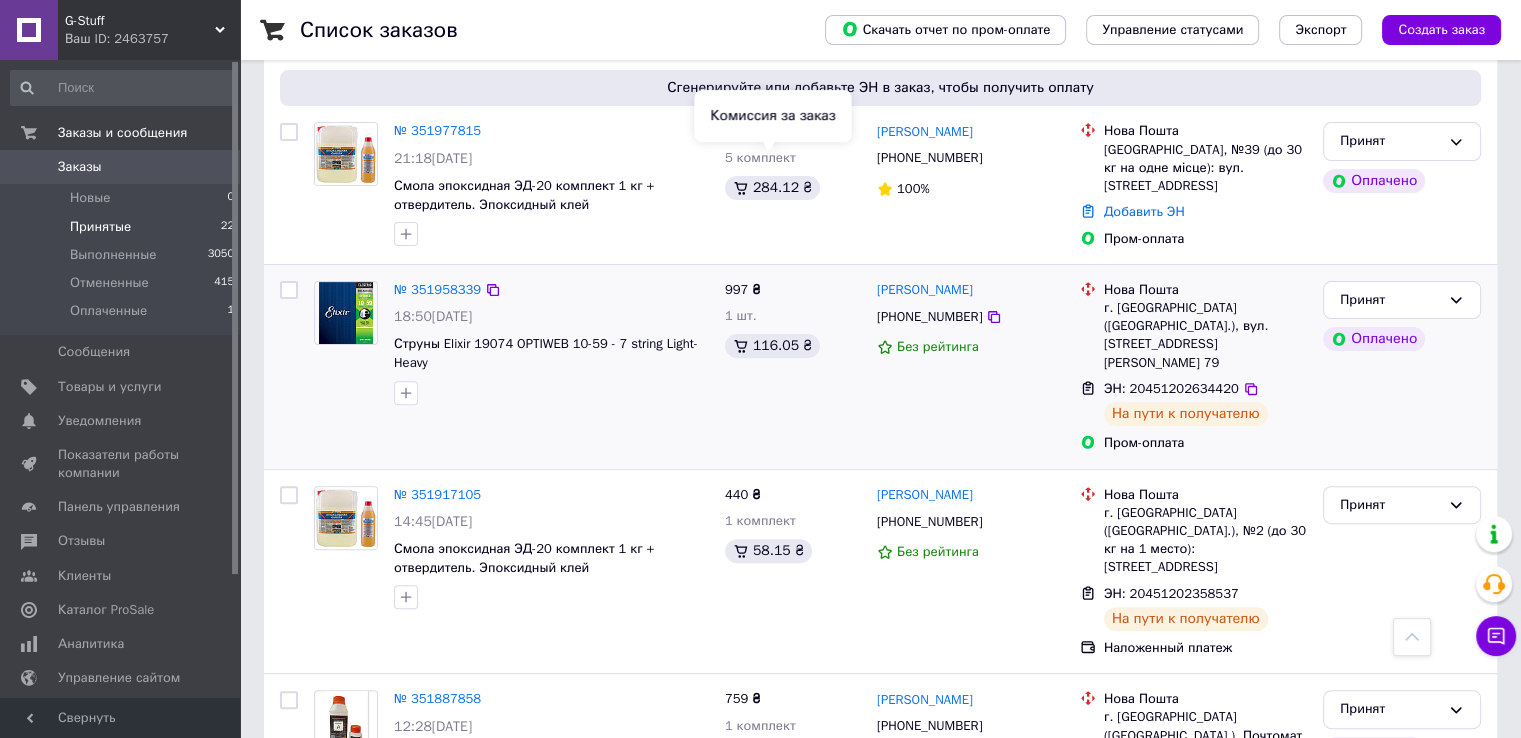 scroll, scrollTop: 600, scrollLeft: 0, axis: vertical 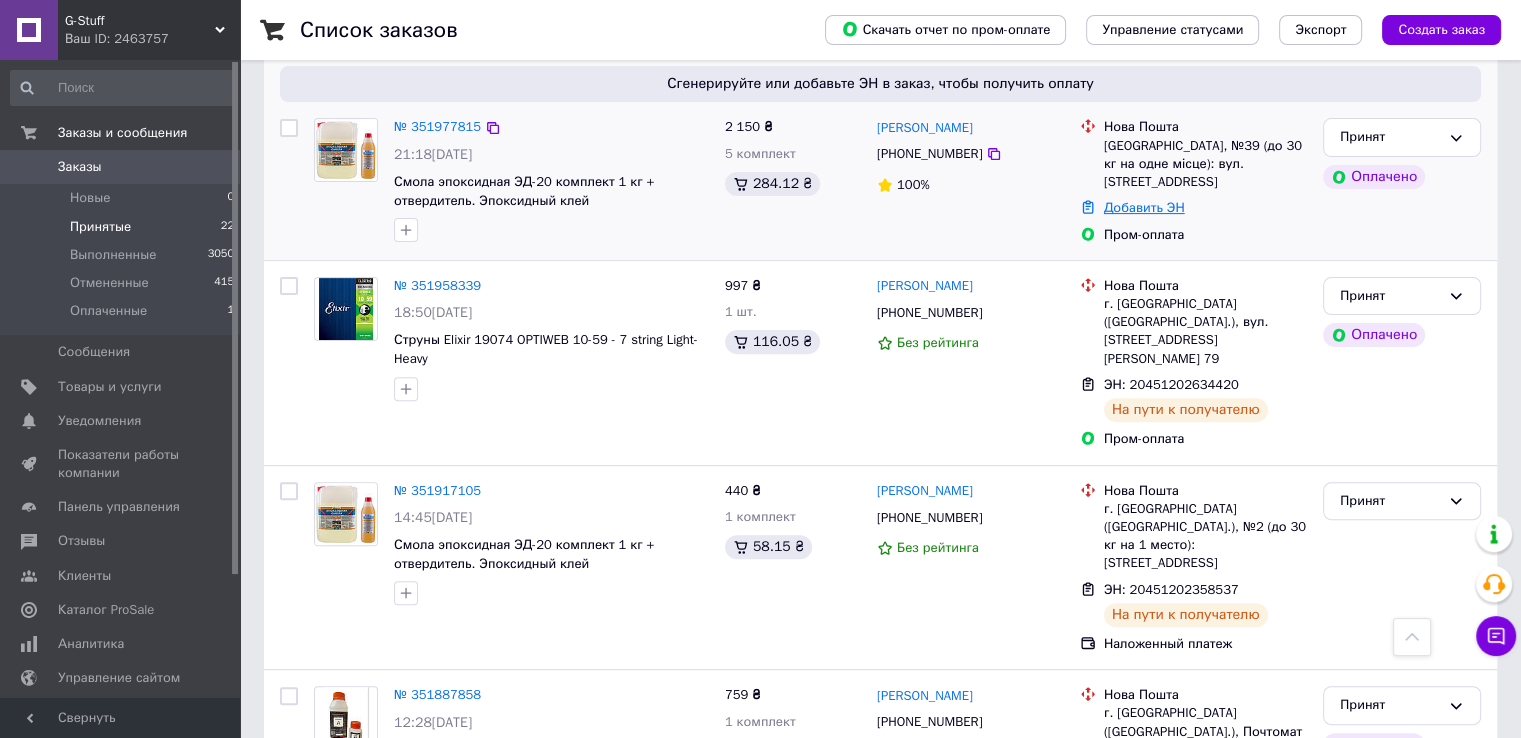 click on "Добавить ЭН" at bounding box center (1144, 207) 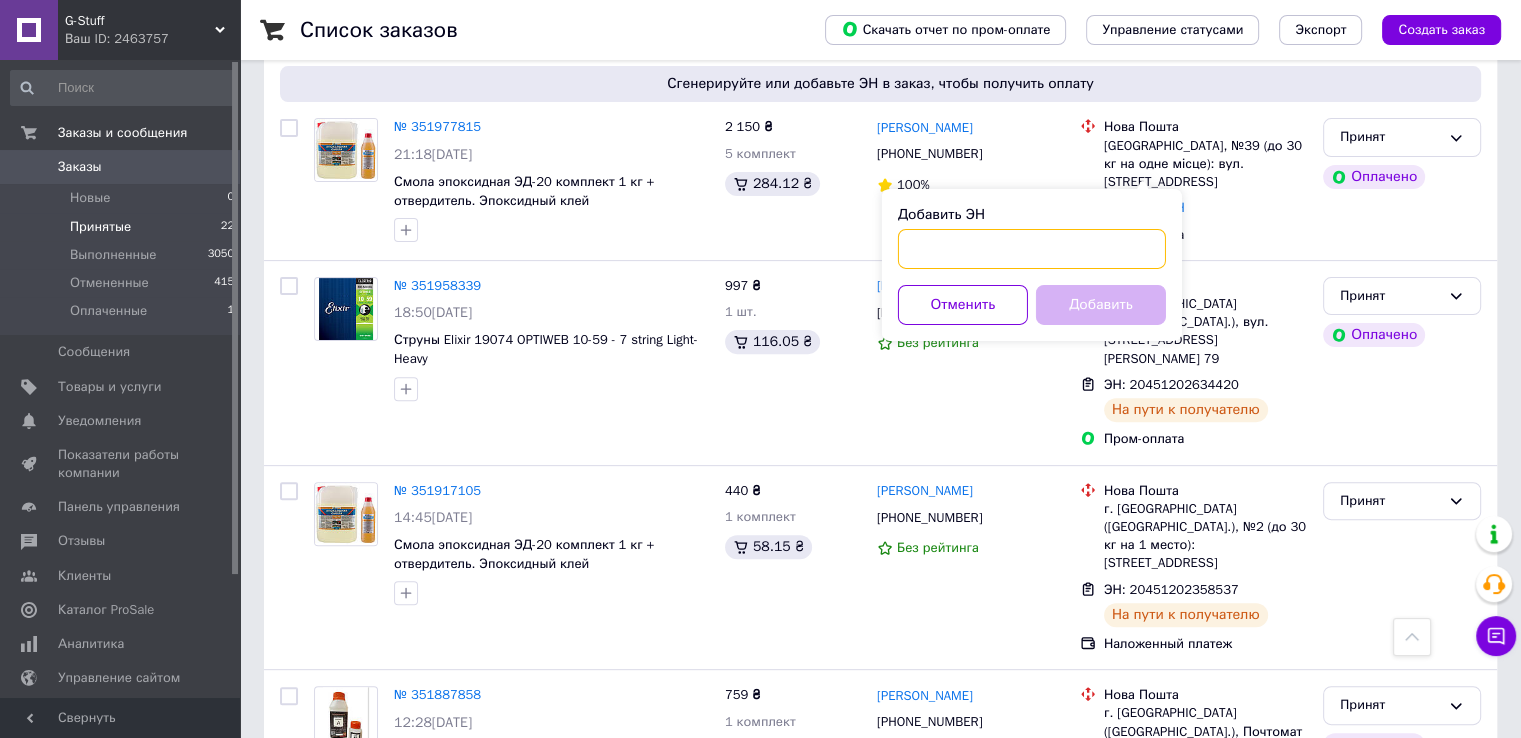 click on "Добавить ЭН" at bounding box center (1032, 249) 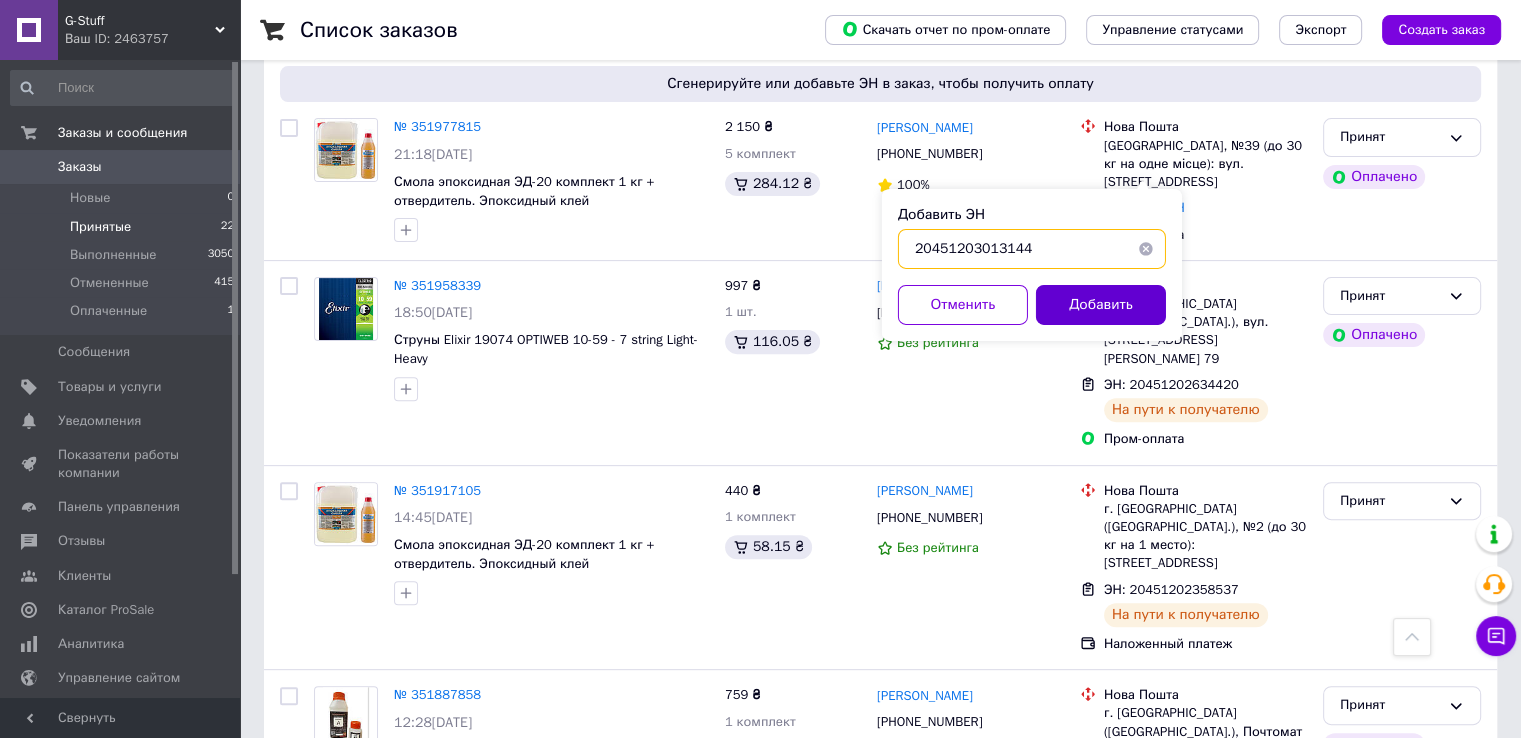 type on "20451203013144" 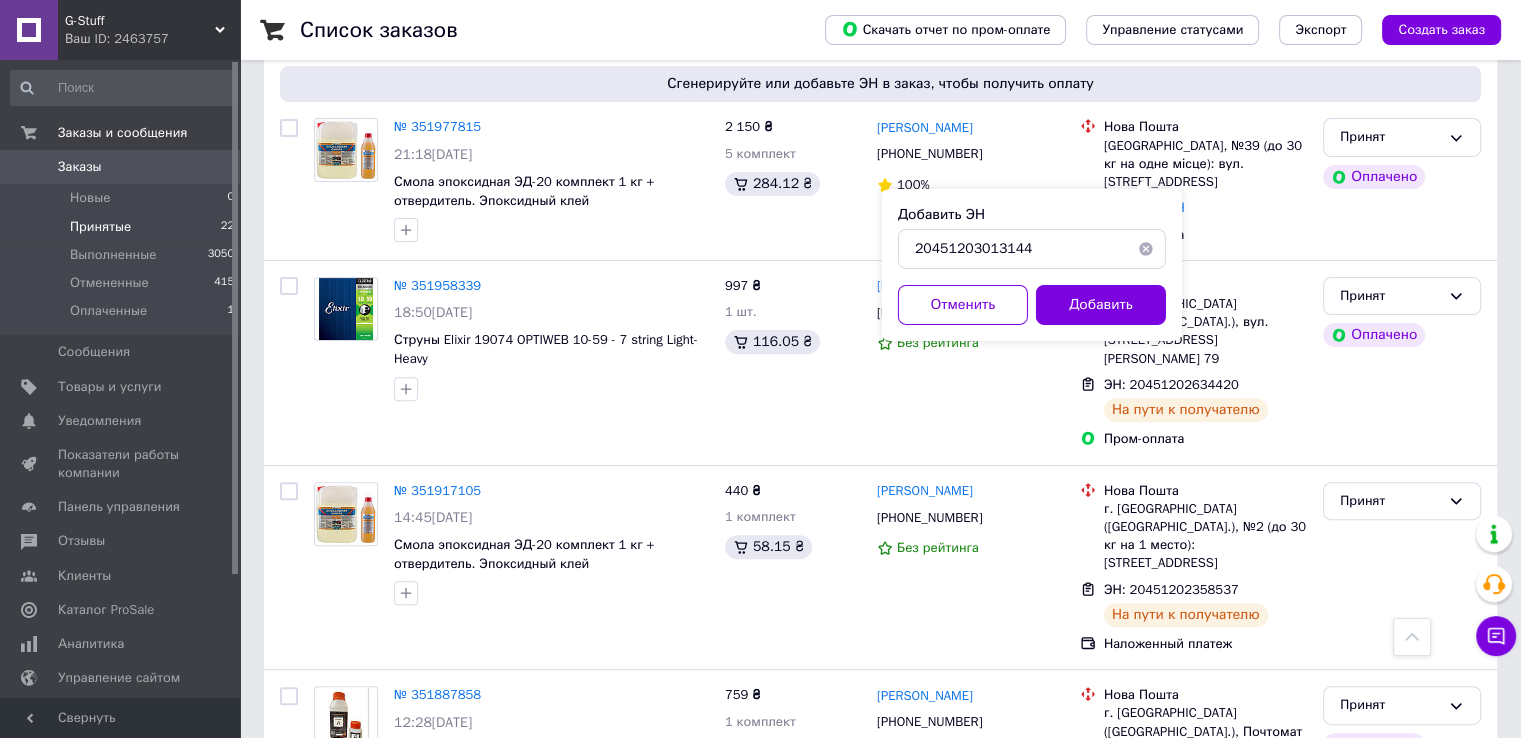 click on "Добавить" at bounding box center (1101, 305) 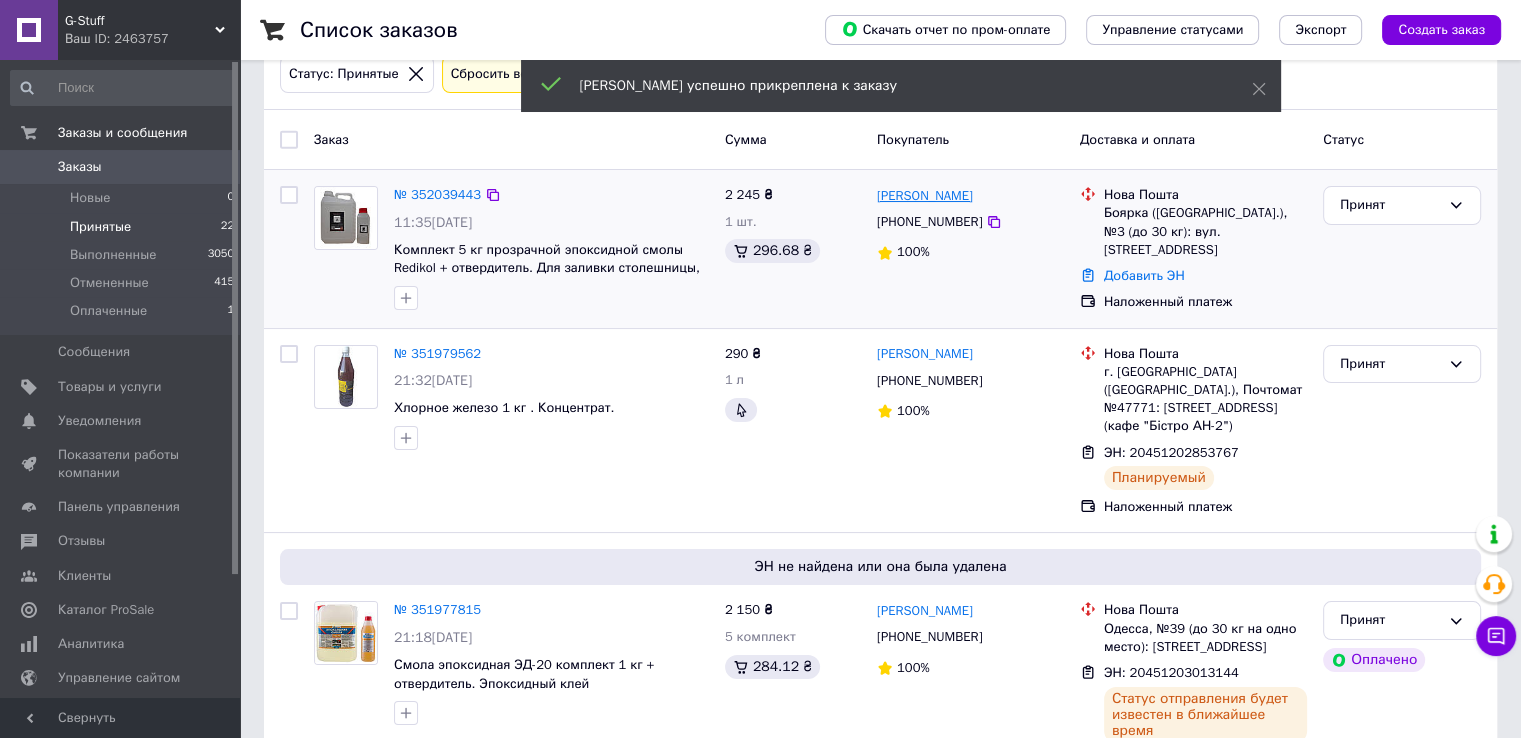 scroll, scrollTop: 0, scrollLeft: 0, axis: both 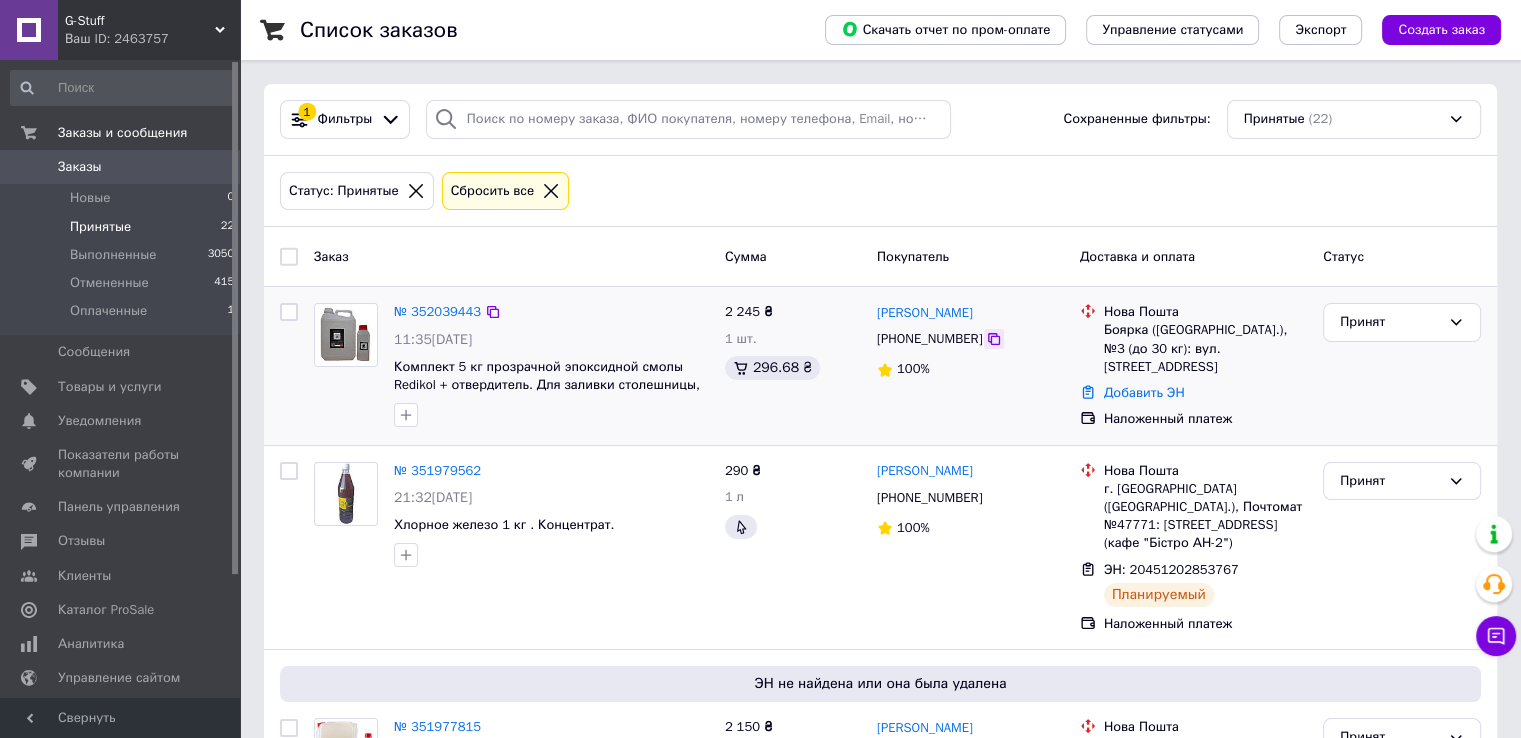 click 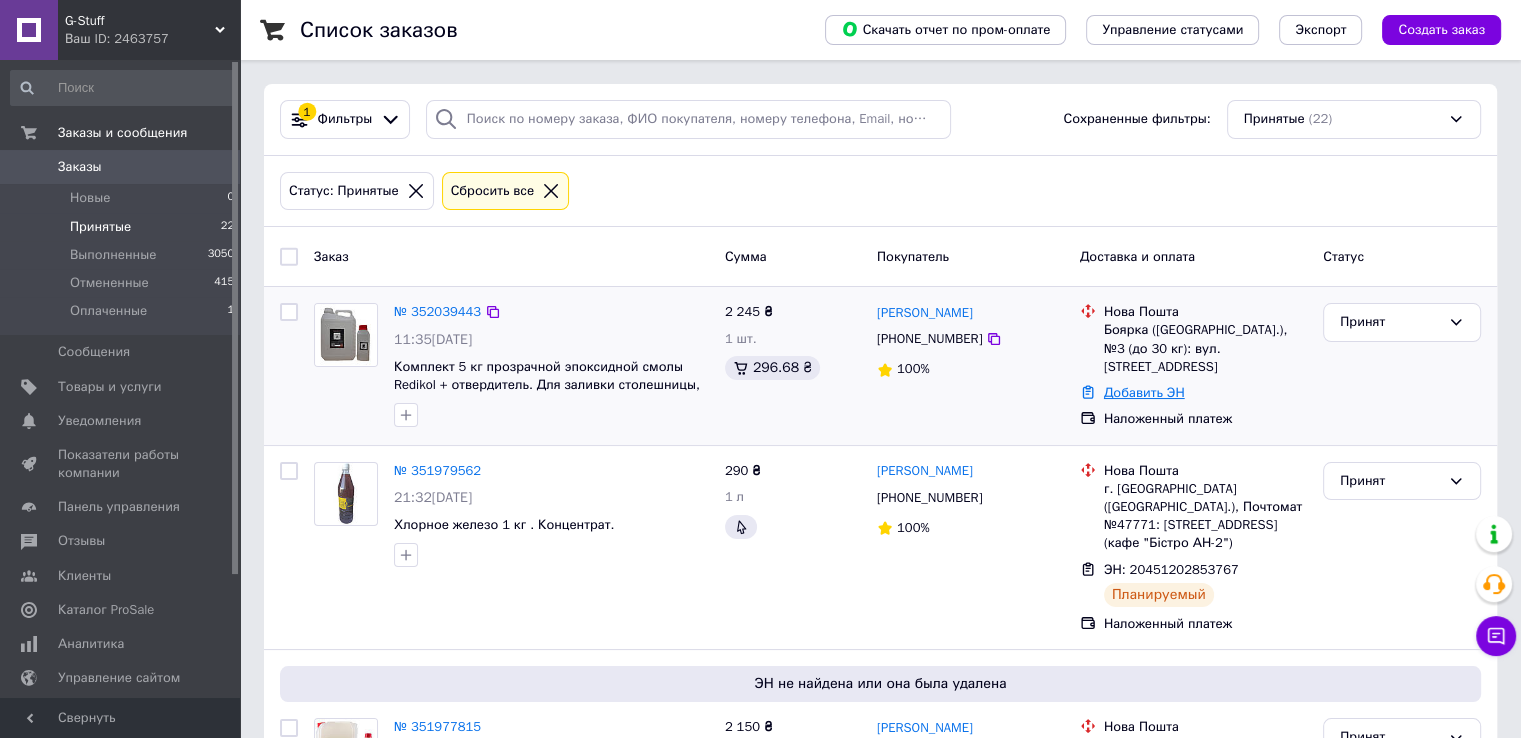 click on "Добавить ЭН" at bounding box center [1144, 392] 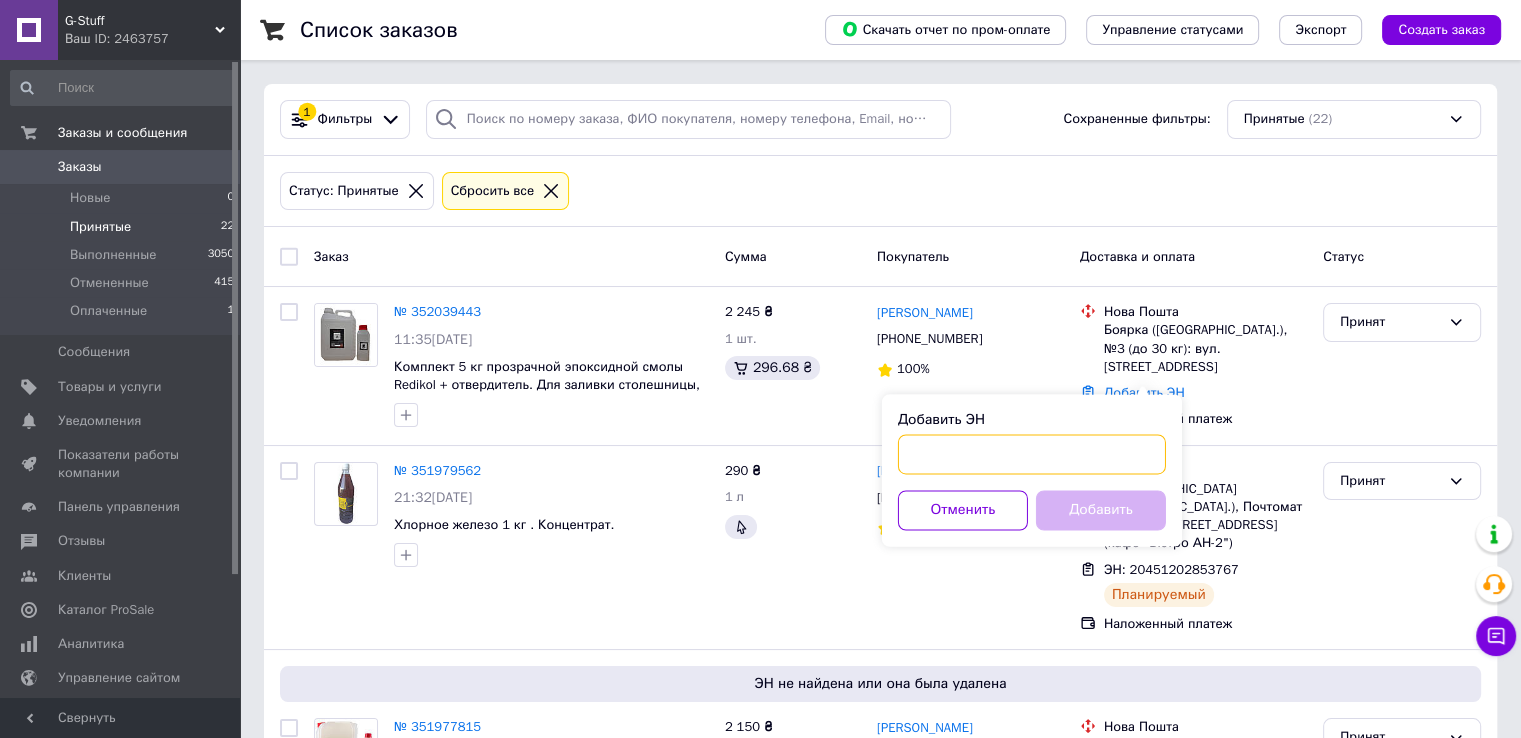 click on "Добавить ЭН" at bounding box center (1032, 454) 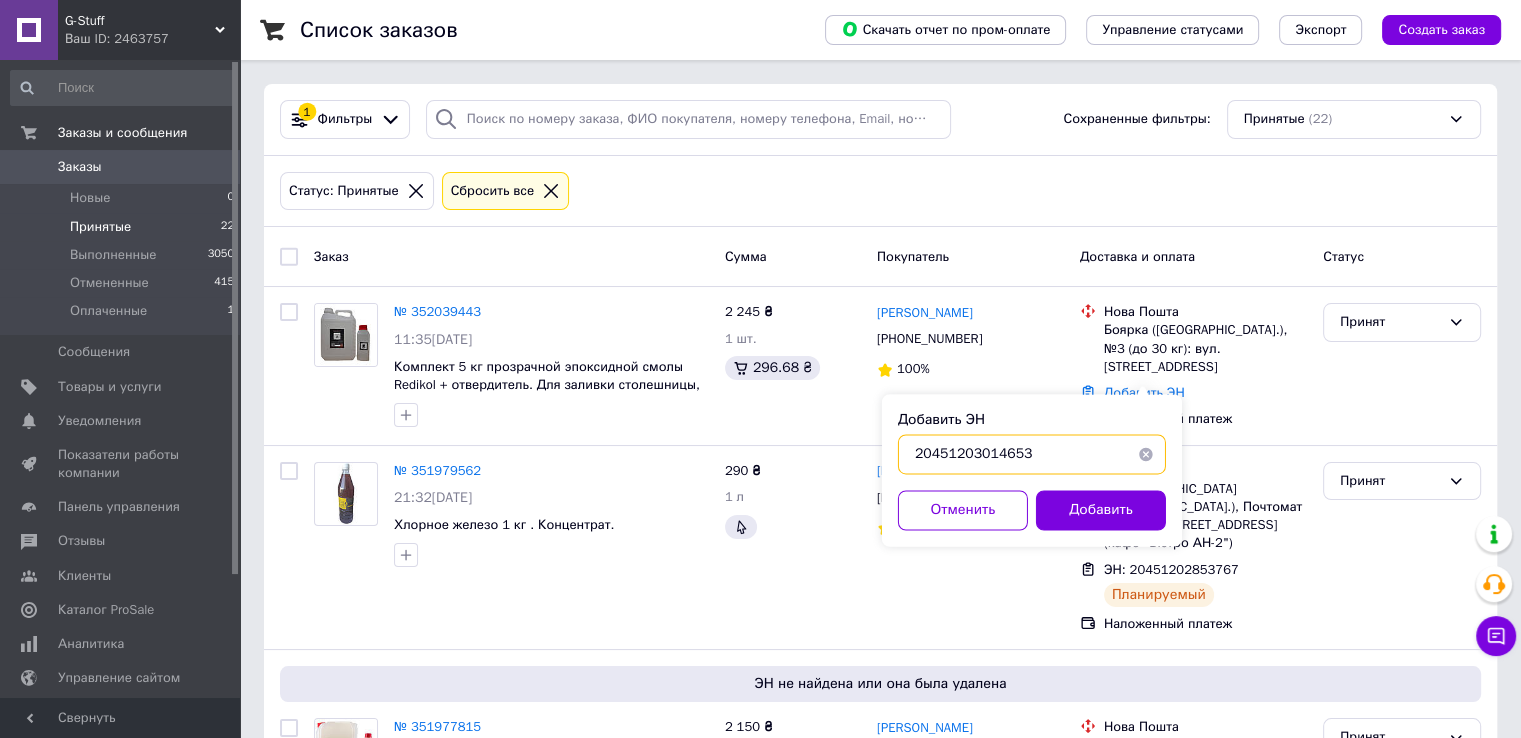 type on "20451203014653" 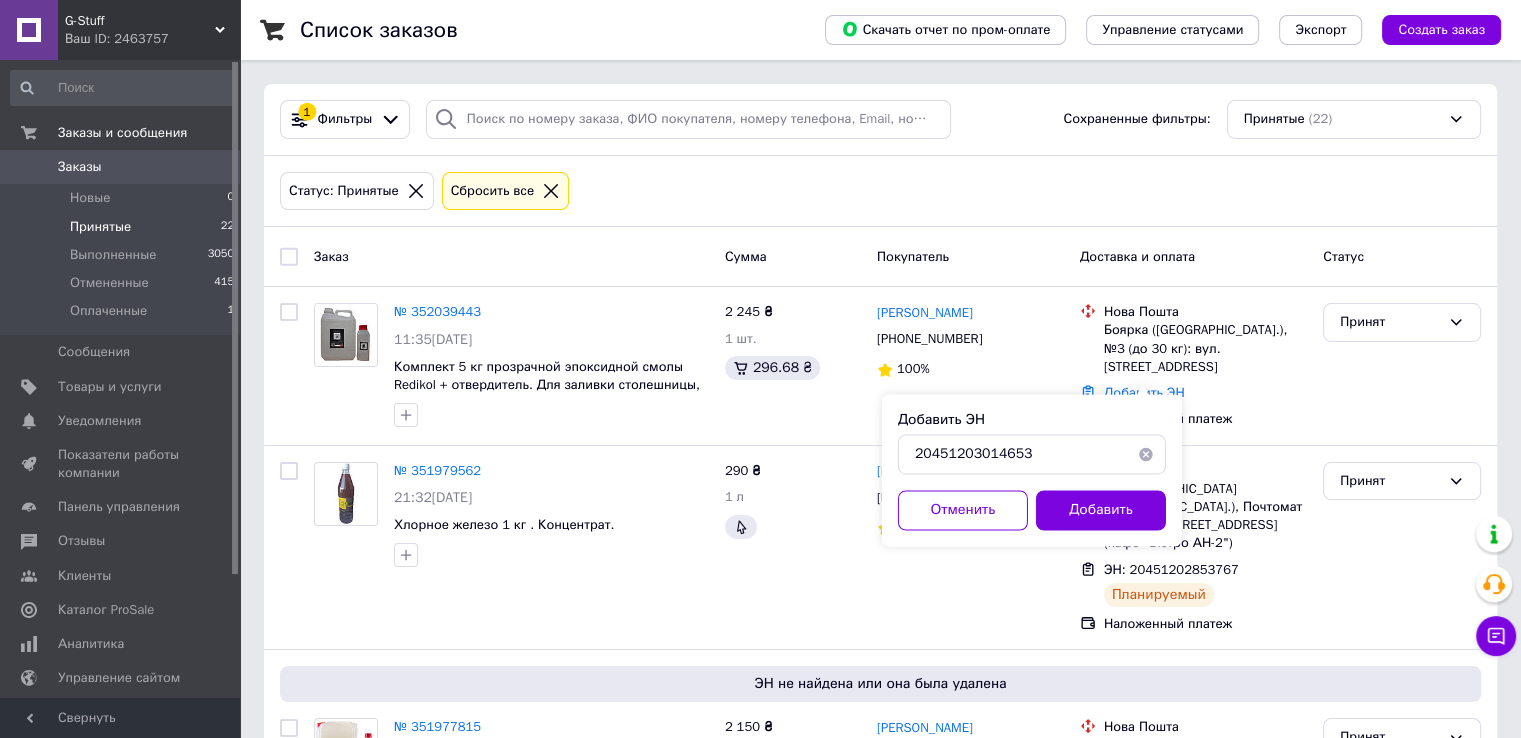 click on "Добавить" at bounding box center [1101, 510] 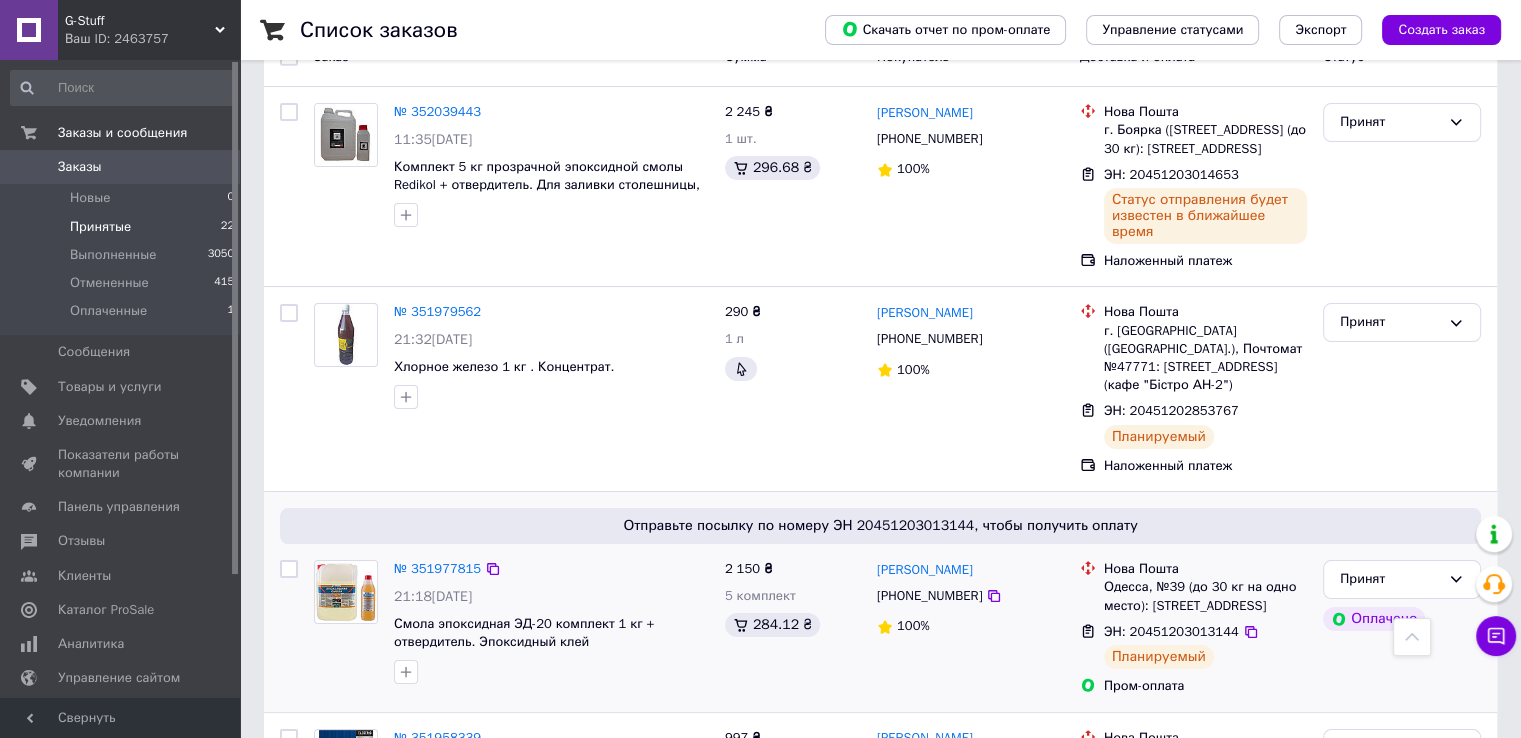 scroll, scrollTop: 0, scrollLeft: 0, axis: both 